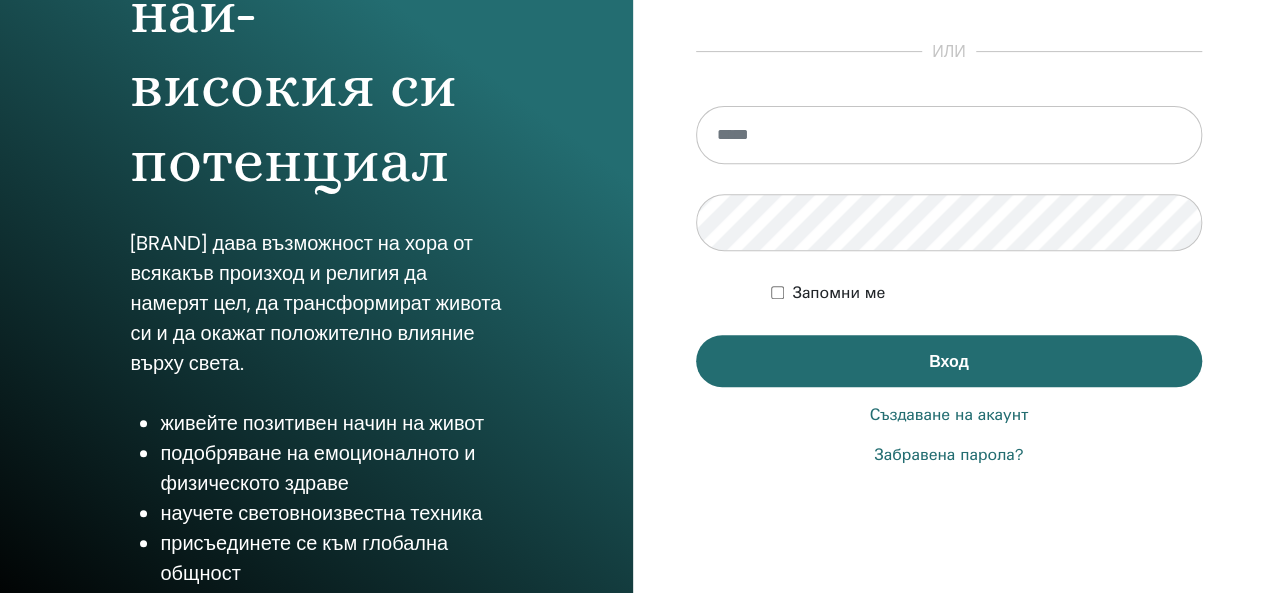scroll, scrollTop: 342, scrollLeft: 0, axis: vertical 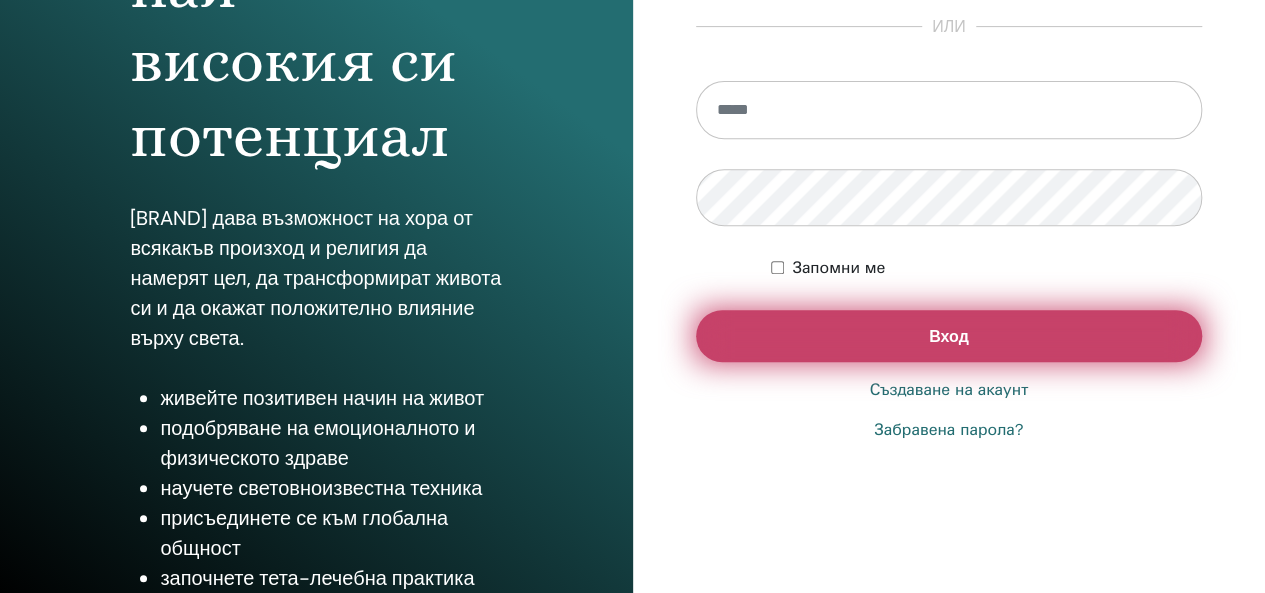 type on "**********" 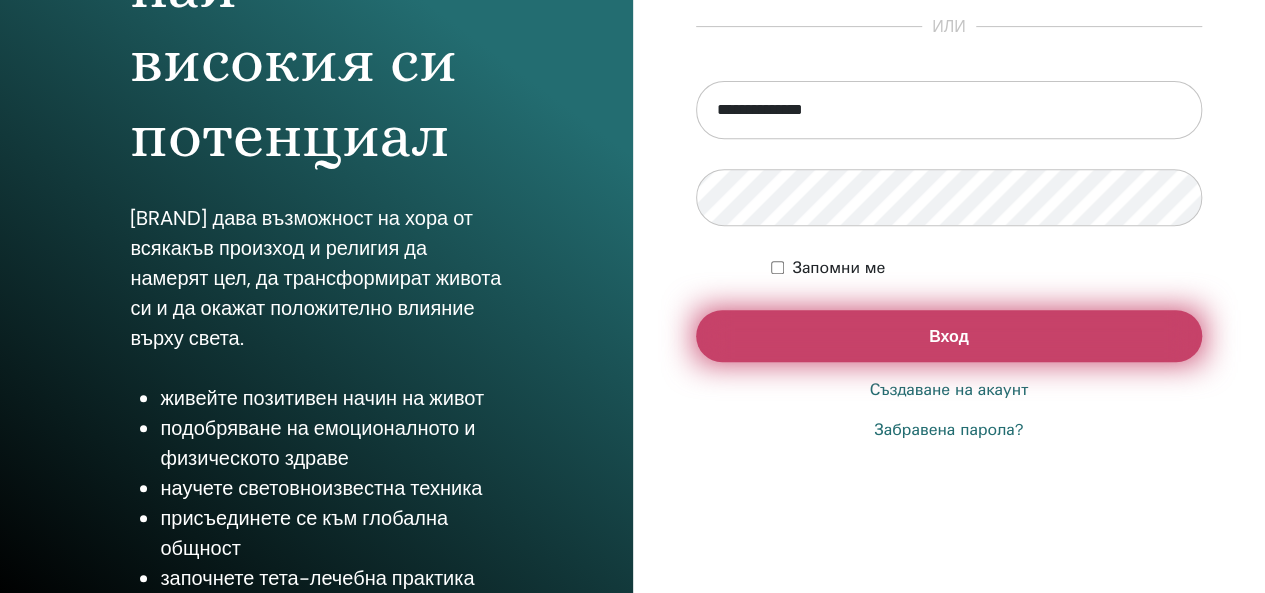 click on "Вход" at bounding box center (949, 336) 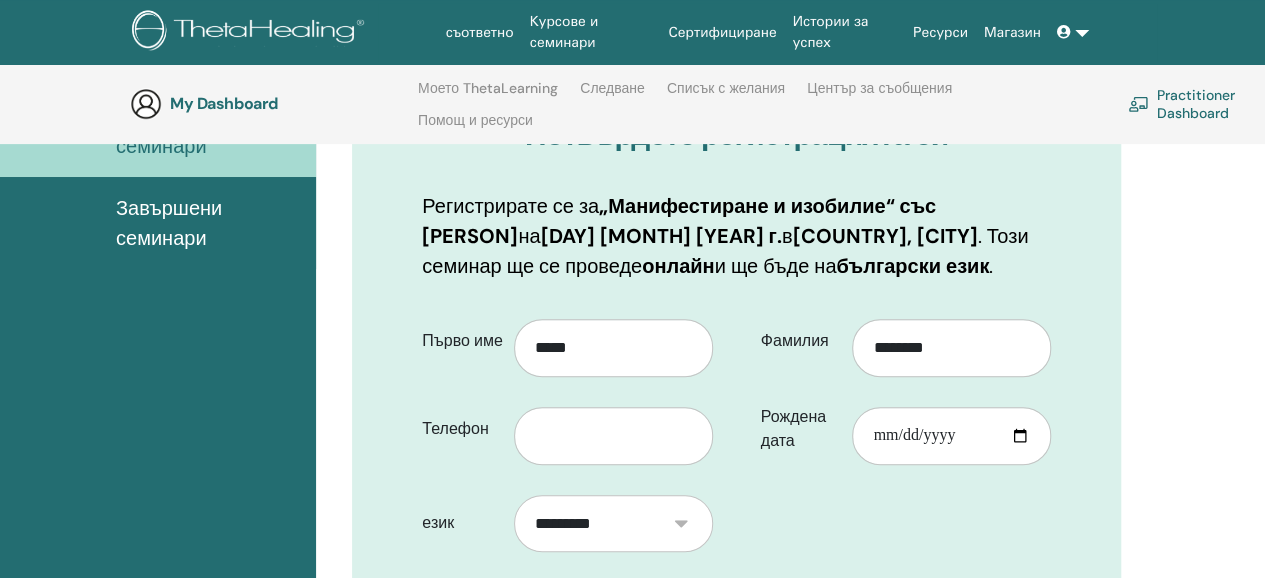scroll, scrollTop: 346, scrollLeft: 0, axis: vertical 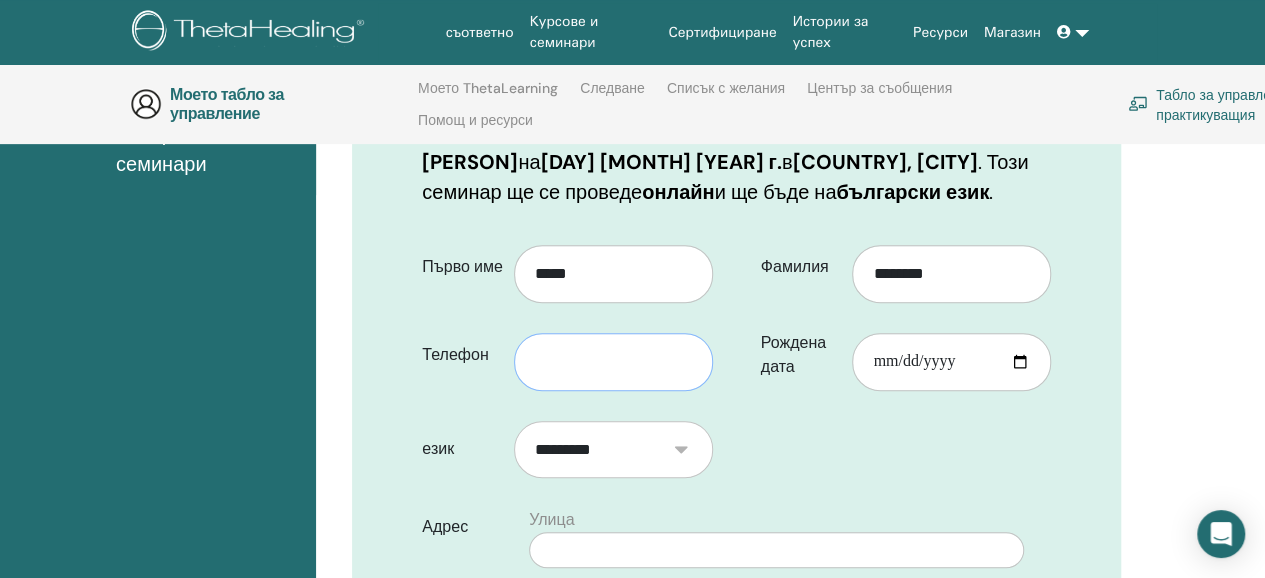 click at bounding box center [613, 362] 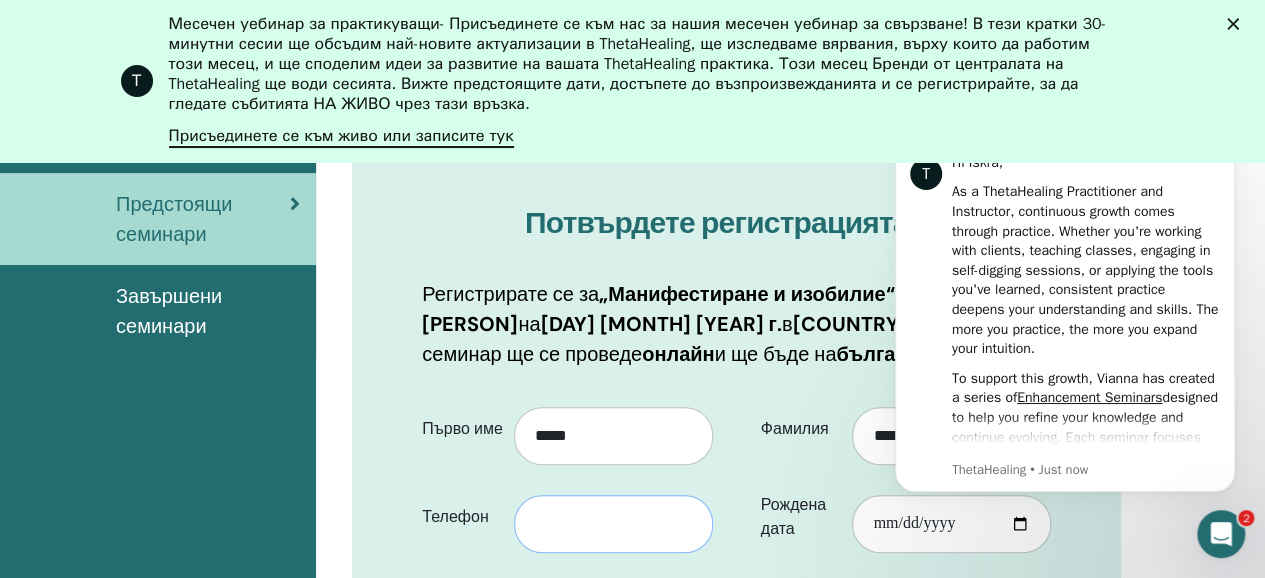 scroll, scrollTop: 0, scrollLeft: 0, axis: both 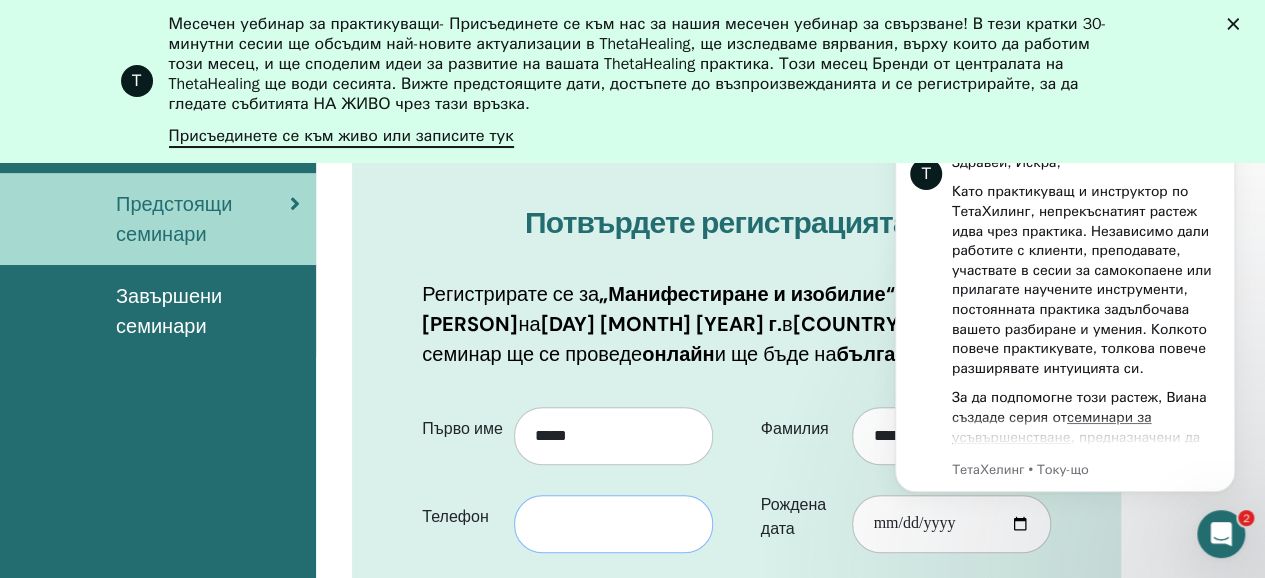 type on "**********" 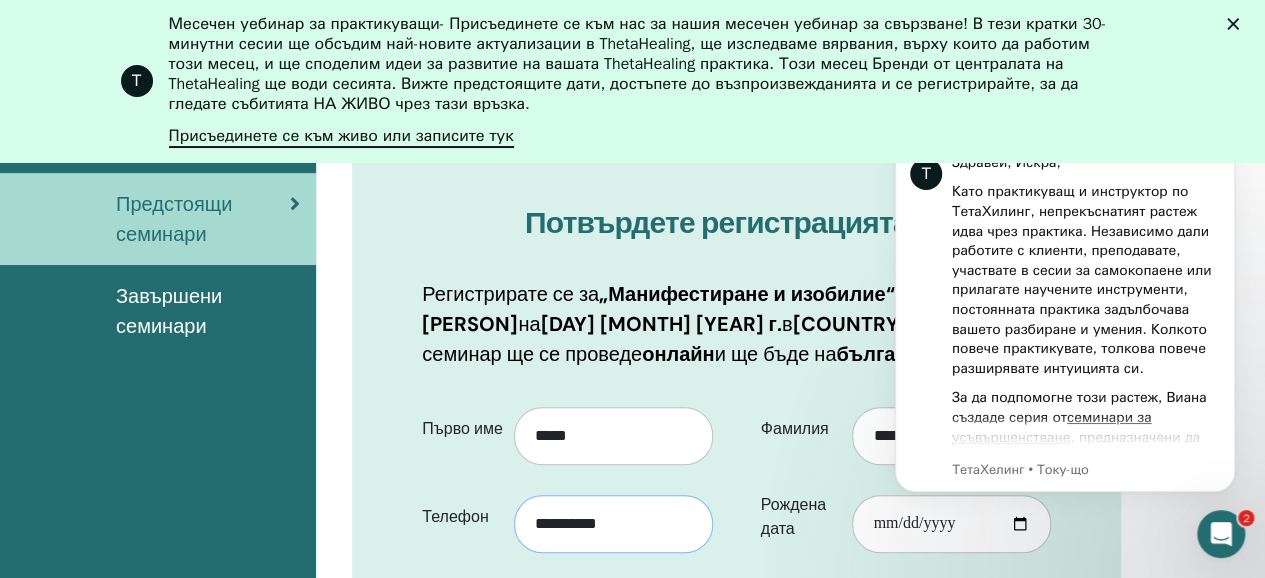 type on "**********" 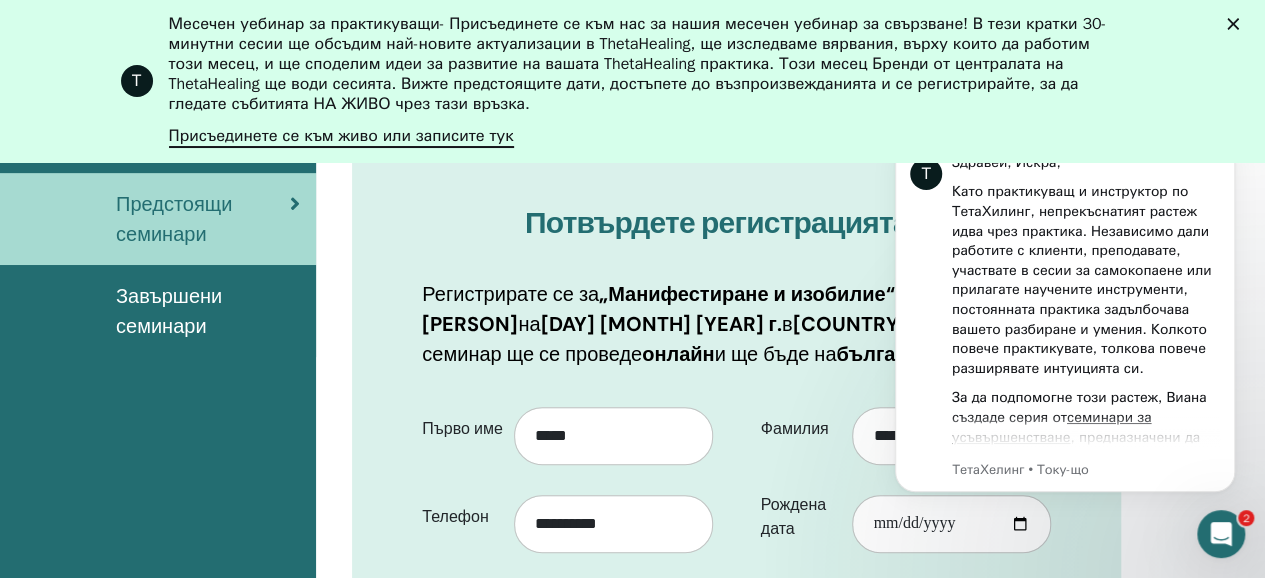 type on "*********" 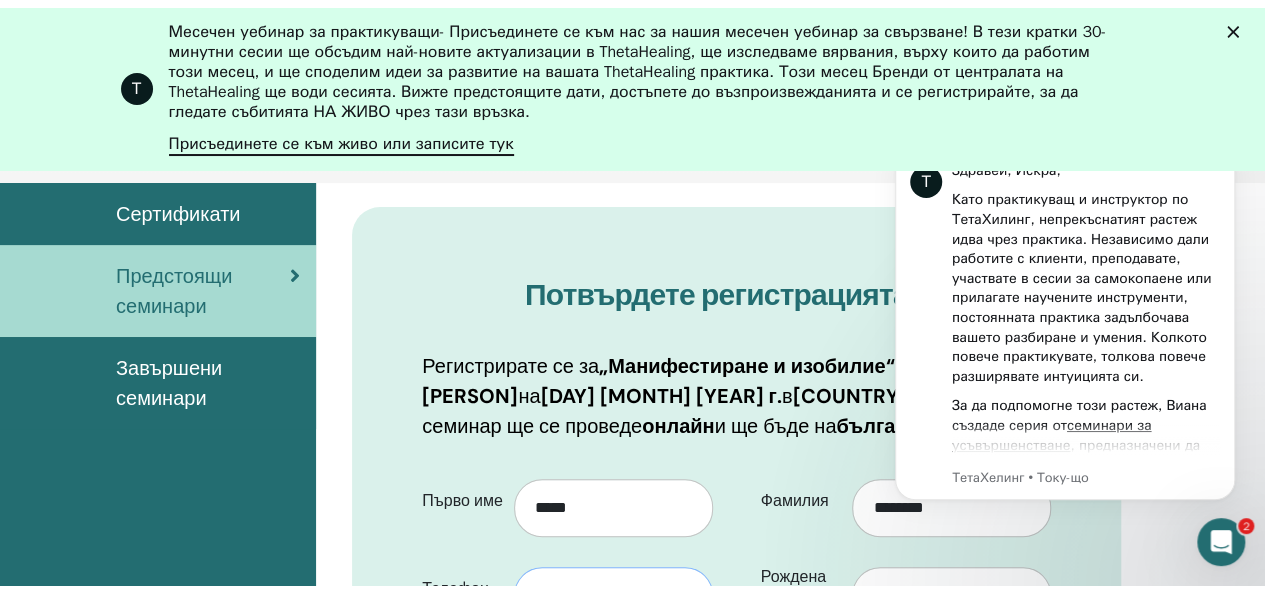 scroll, scrollTop: 0, scrollLeft: 0, axis: both 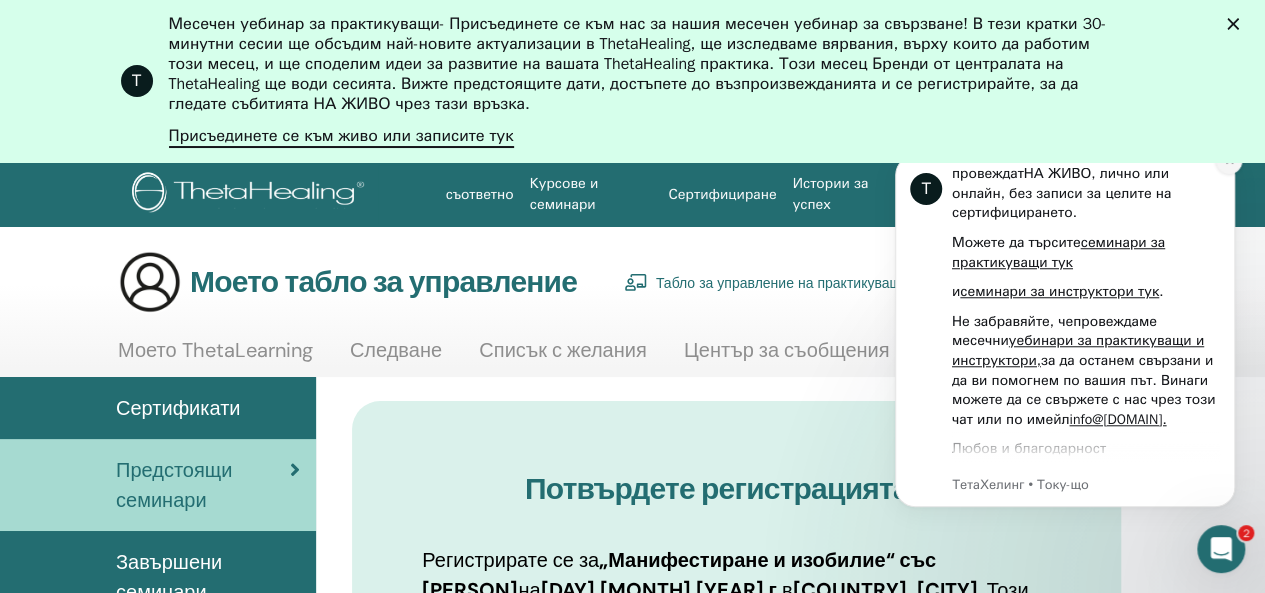 click at bounding box center [1229, 161] 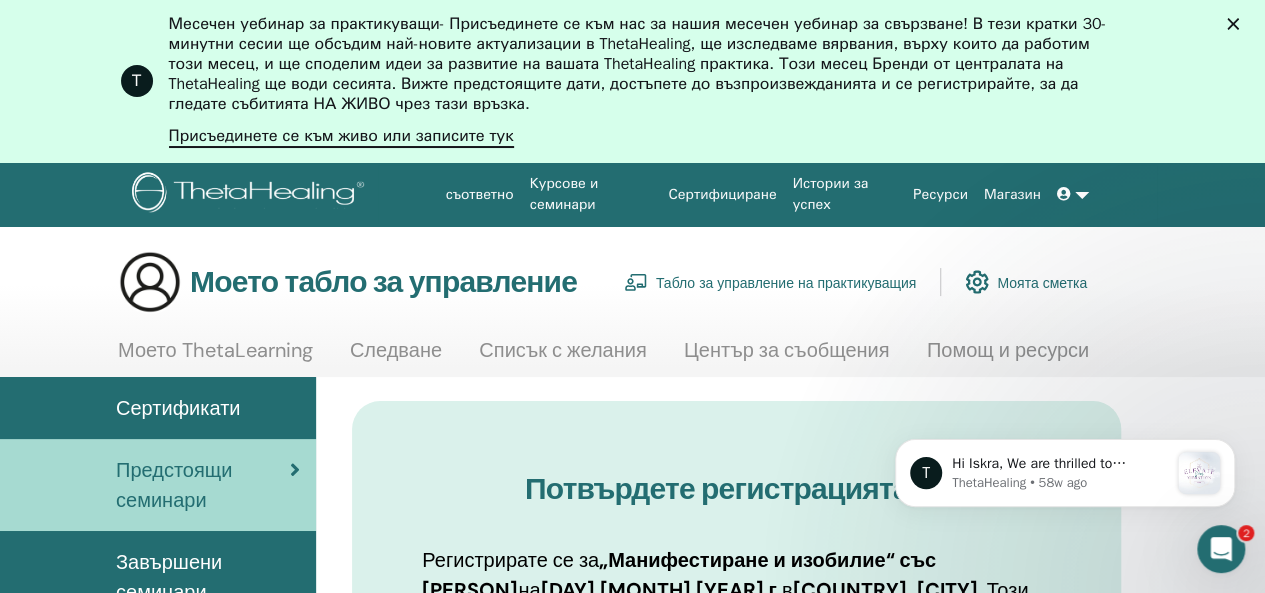 click 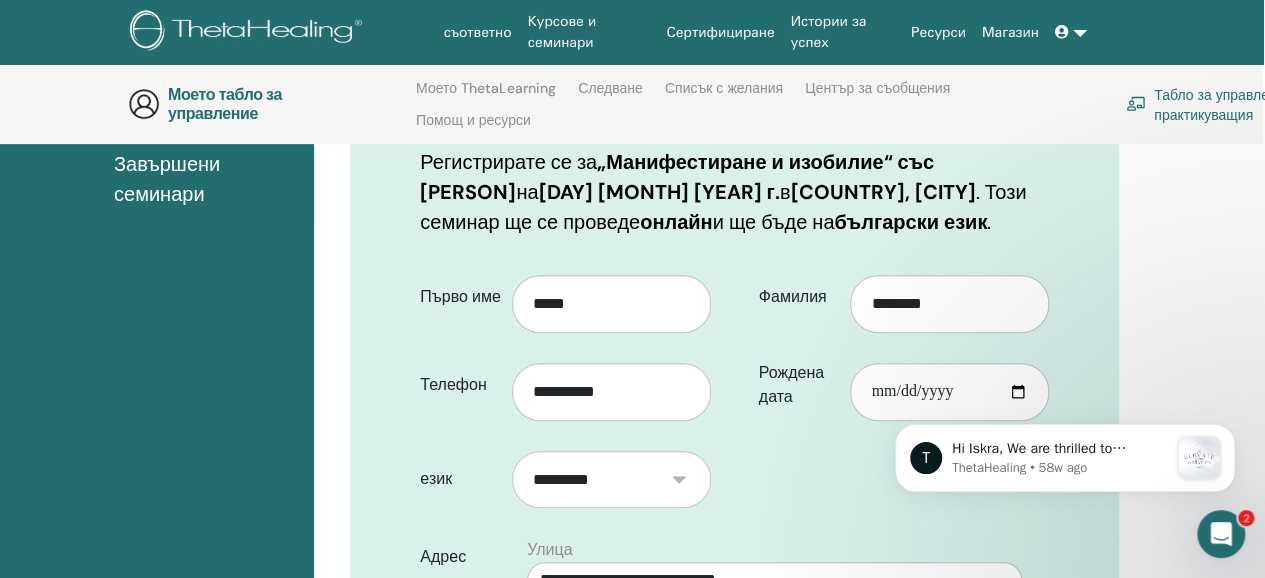 scroll, scrollTop: 549, scrollLeft: 2, axis: both 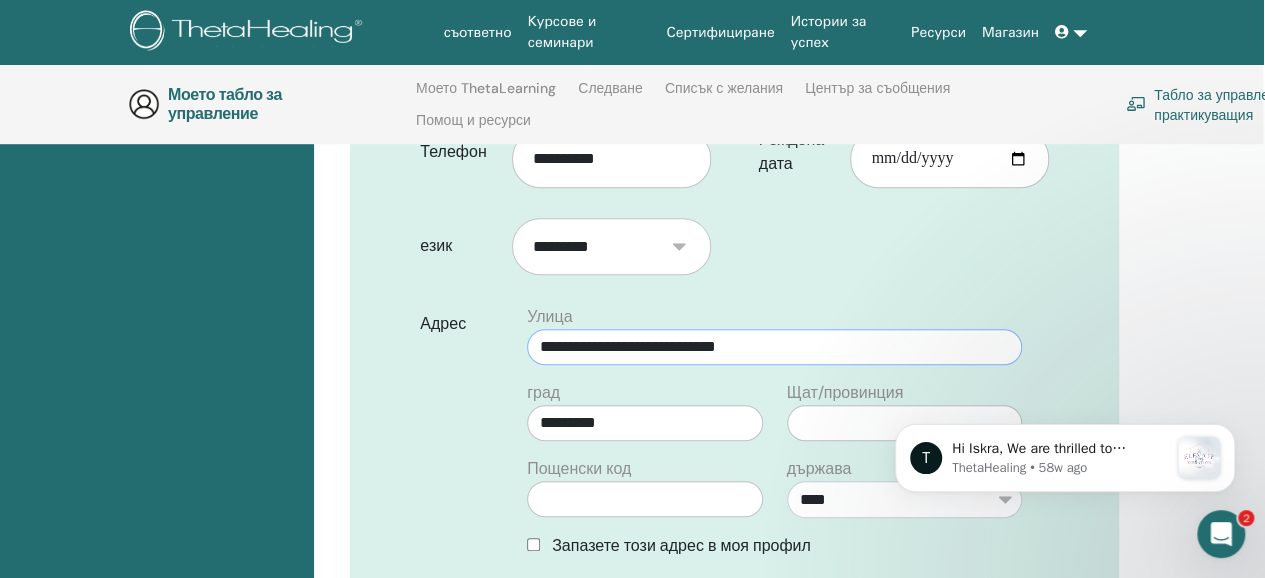 click on "**********" at bounding box center [774, 347] 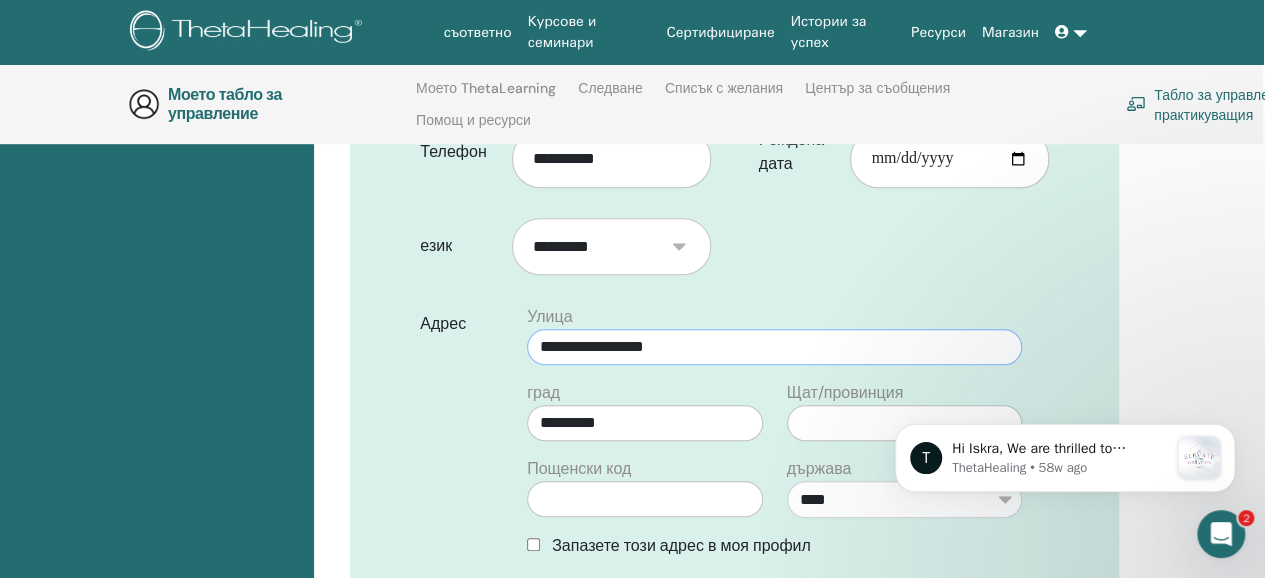 type on "**********" 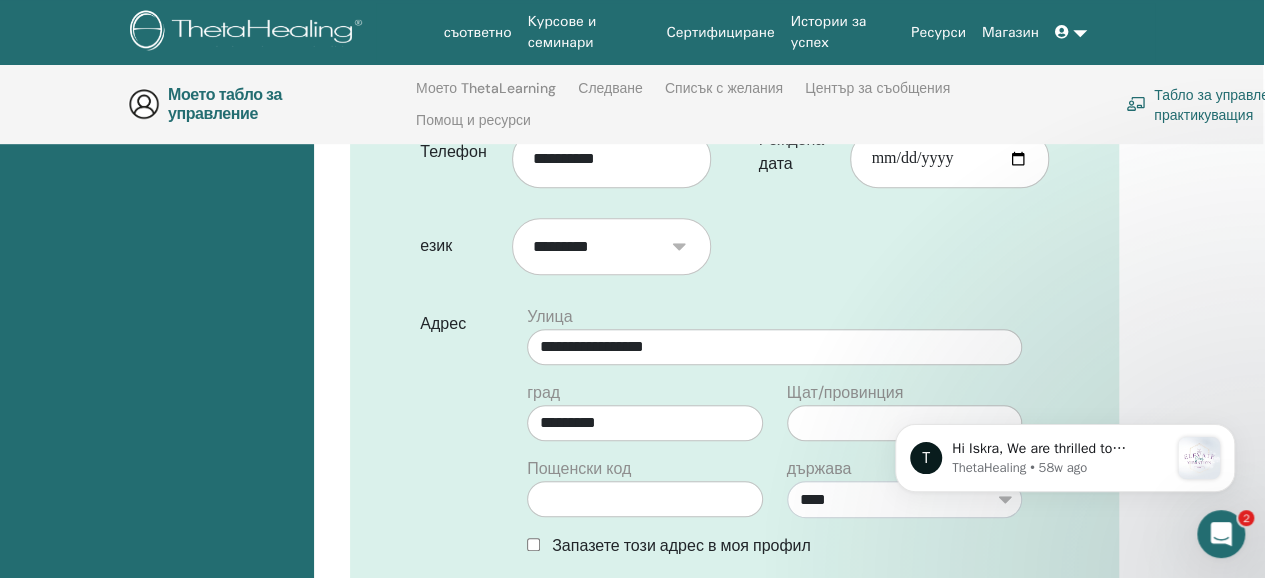 click on "T Hi Iskra,    We are thrilled to announce our upcoming LIVE Webinar with Vianna, "Elevate Your Vibration!" happening on [MONTH] [DAY], [YEAR], at 5:00 PM MST. This webinar is perfect for both experienced ThetaHealers and newcomers alike. Don't miss this chance to delve into the energy you interact with and elevate your vibration. Learn valuable techniques raise your vibration to improve relationships, and achieve your personal goals.   Reserve Your LIVE seat. Of course all purchases include access to 1 yr playback.    Sign Up Now!! ThetaHealing • 58w ago" at bounding box center [1065, 411] 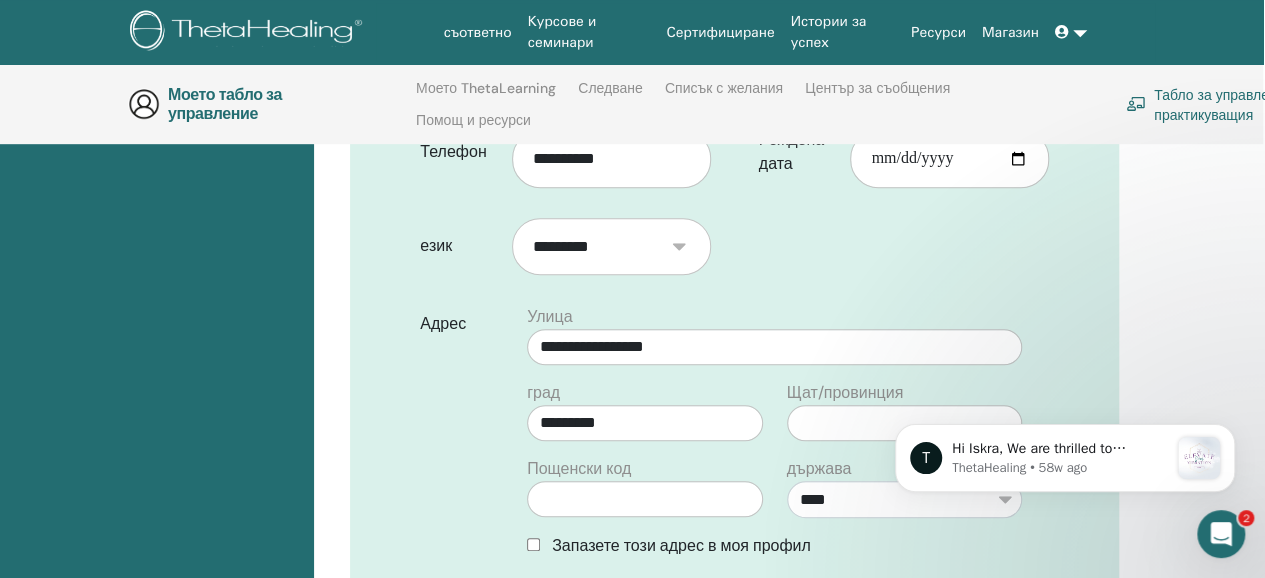 click on "град
[POSTAL_CODE]" at bounding box center (644, 411) 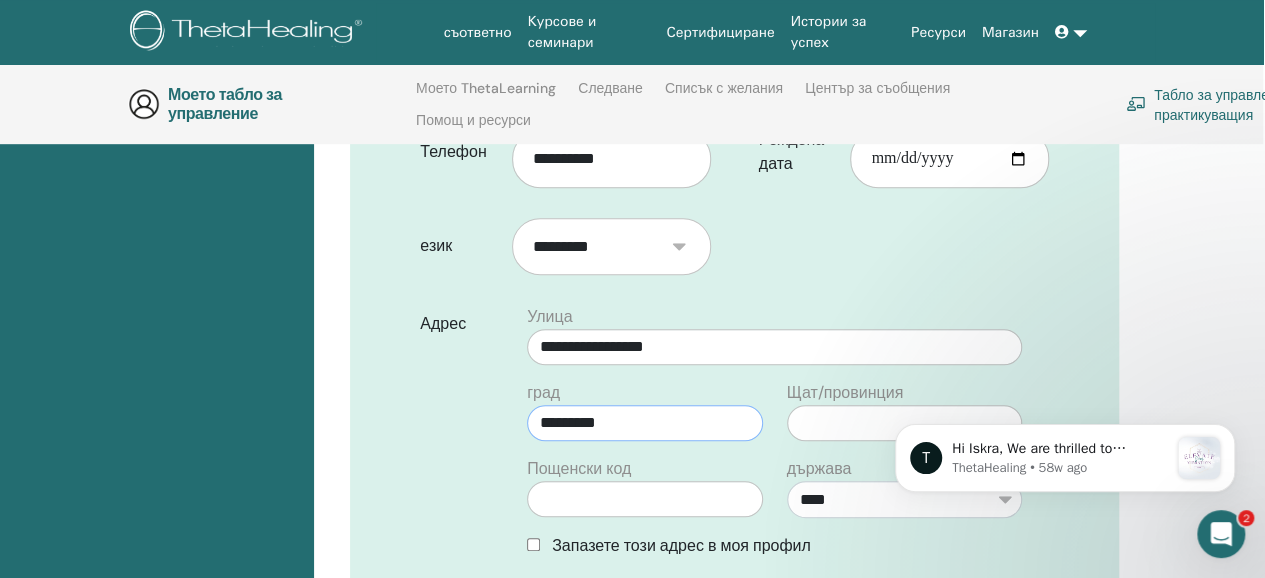 click on "*********" at bounding box center (644, 423) 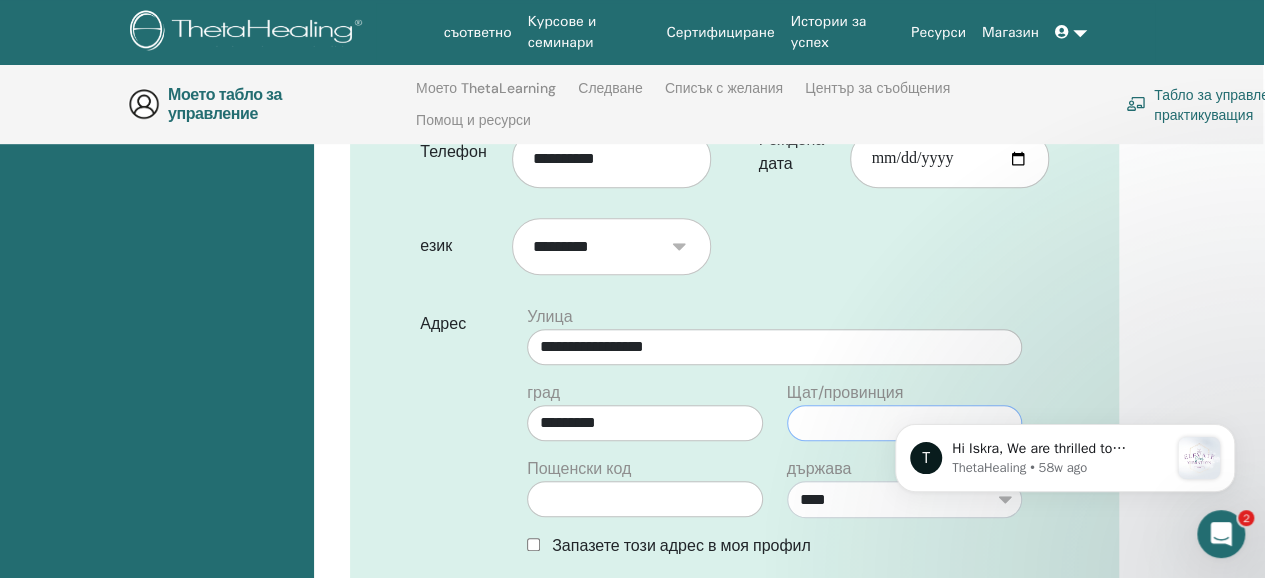 click at bounding box center (904, 423) 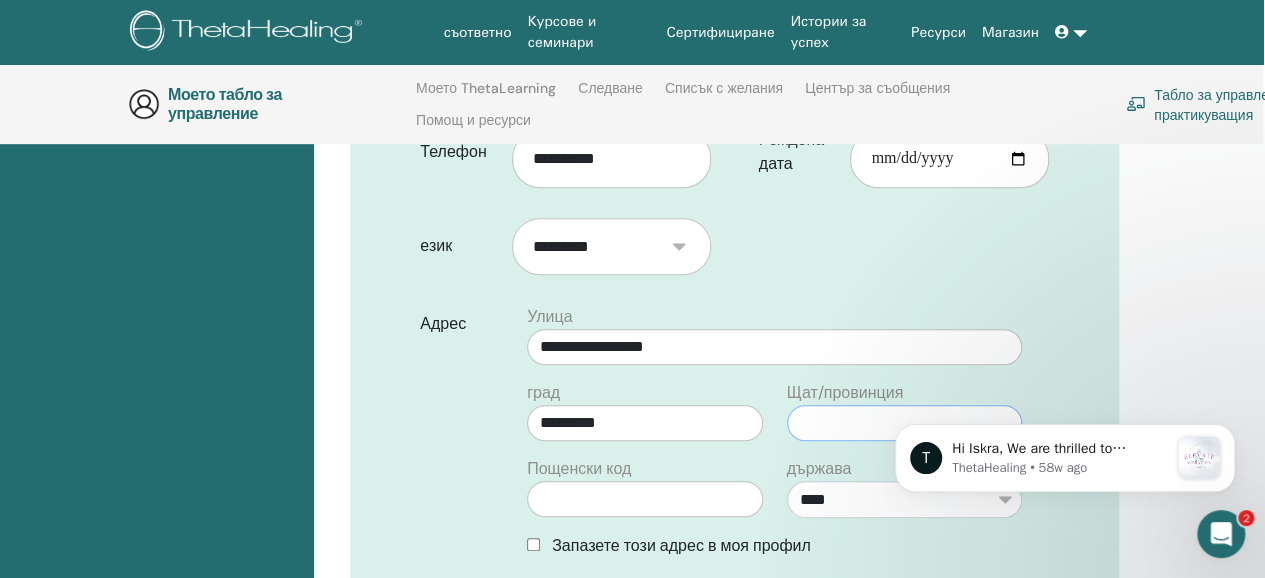 click at bounding box center [904, 423] 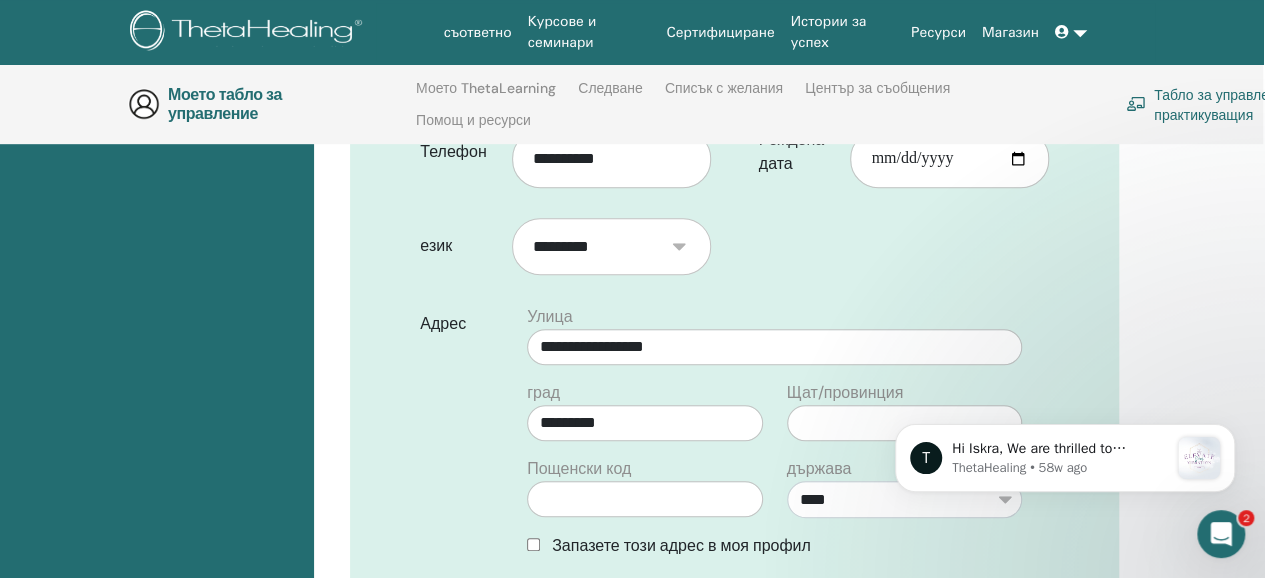 click on "Пощенски код" at bounding box center [644, 487] 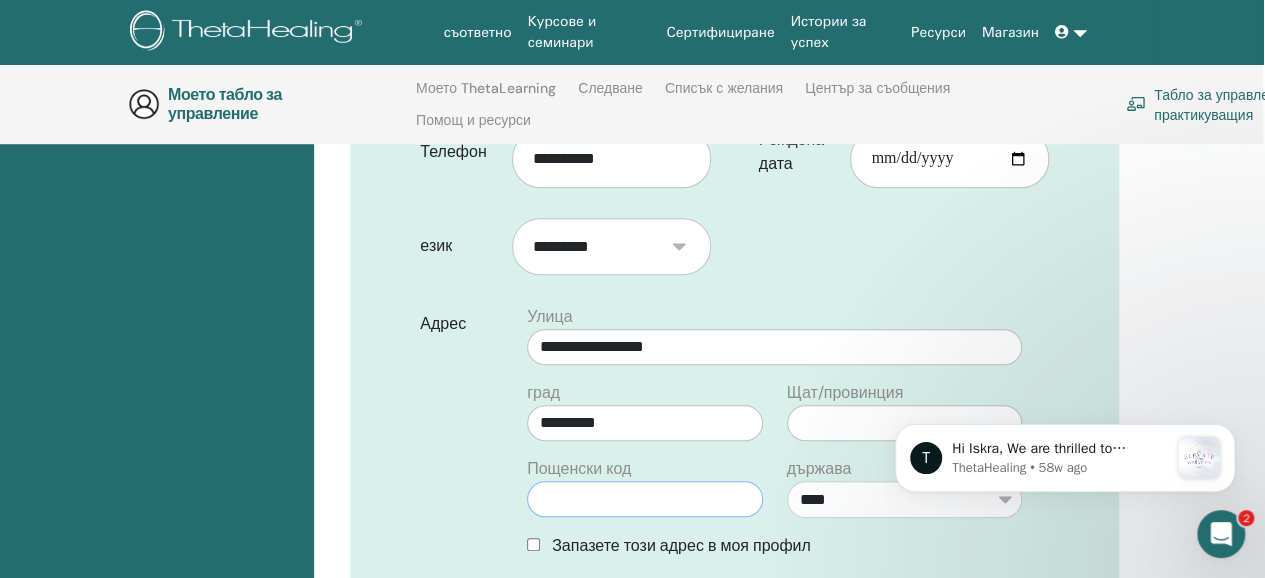 click on "град
[POSTAL_CODE]
Пощенски код" at bounding box center [644, 457] 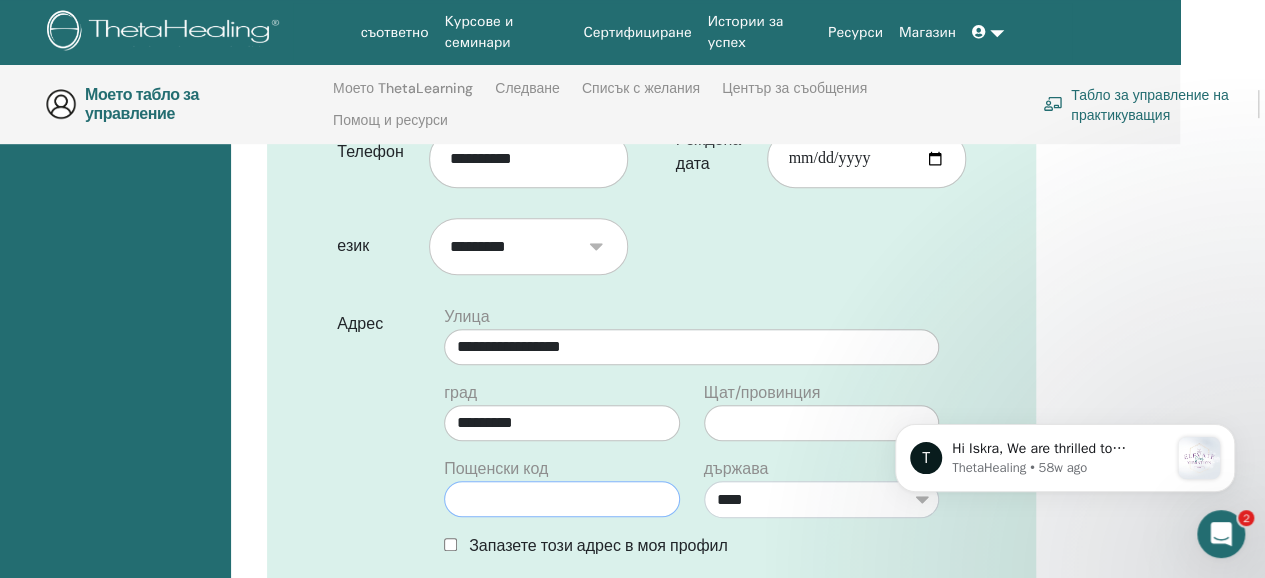 click at bounding box center [561, 499] 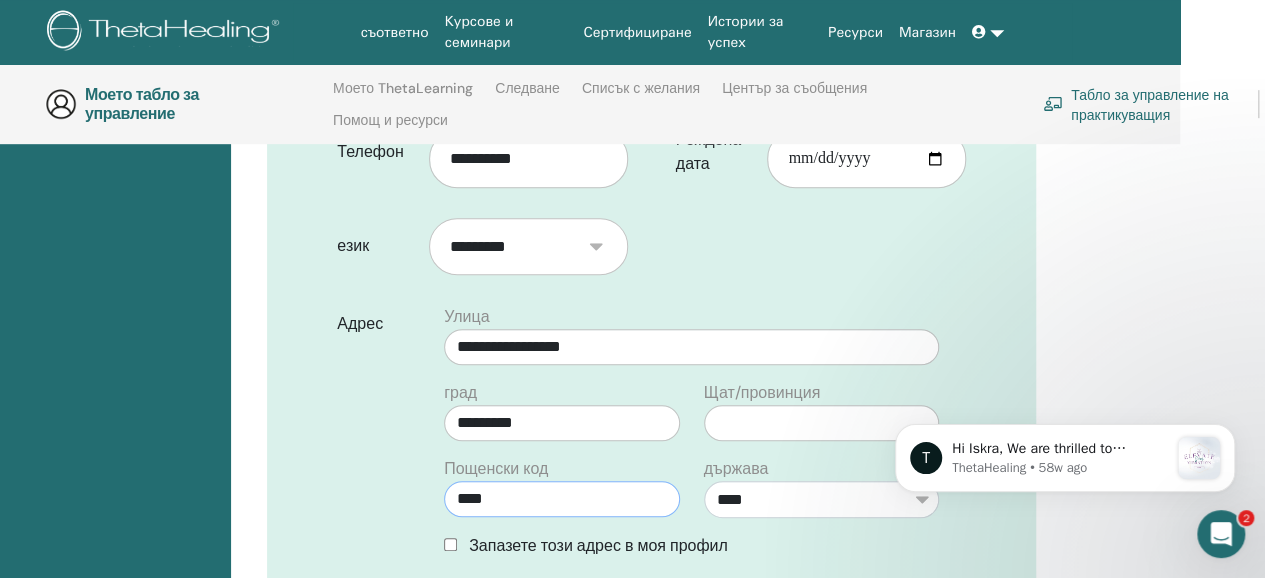 click on "****" at bounding box center (561, 499) 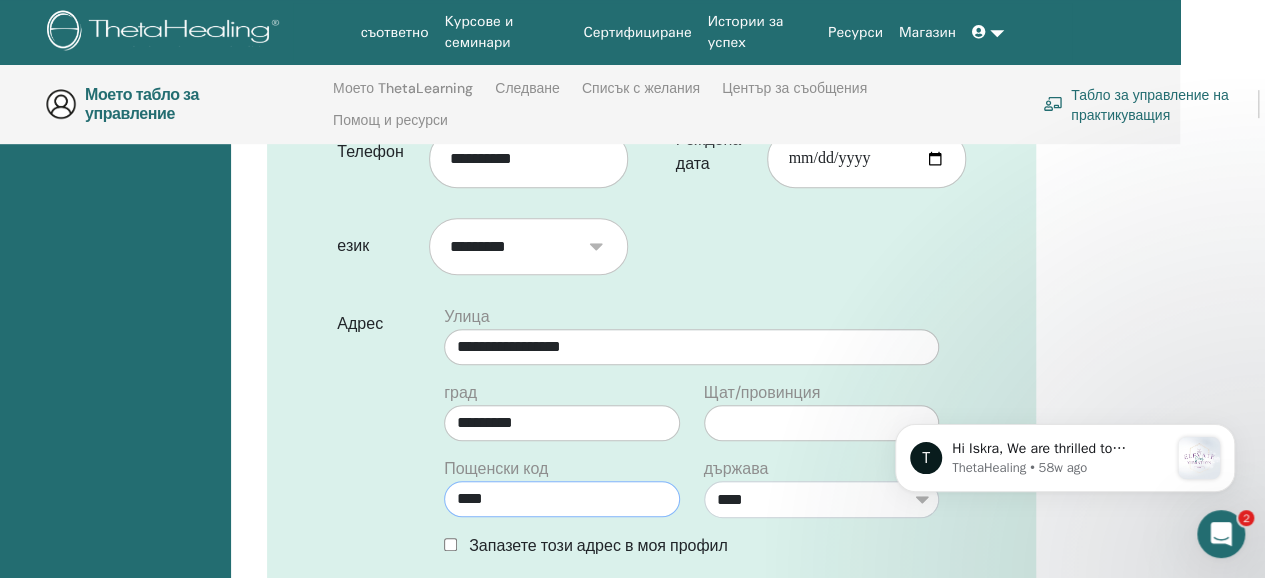 click on "****" at bounding box center (561, 499) 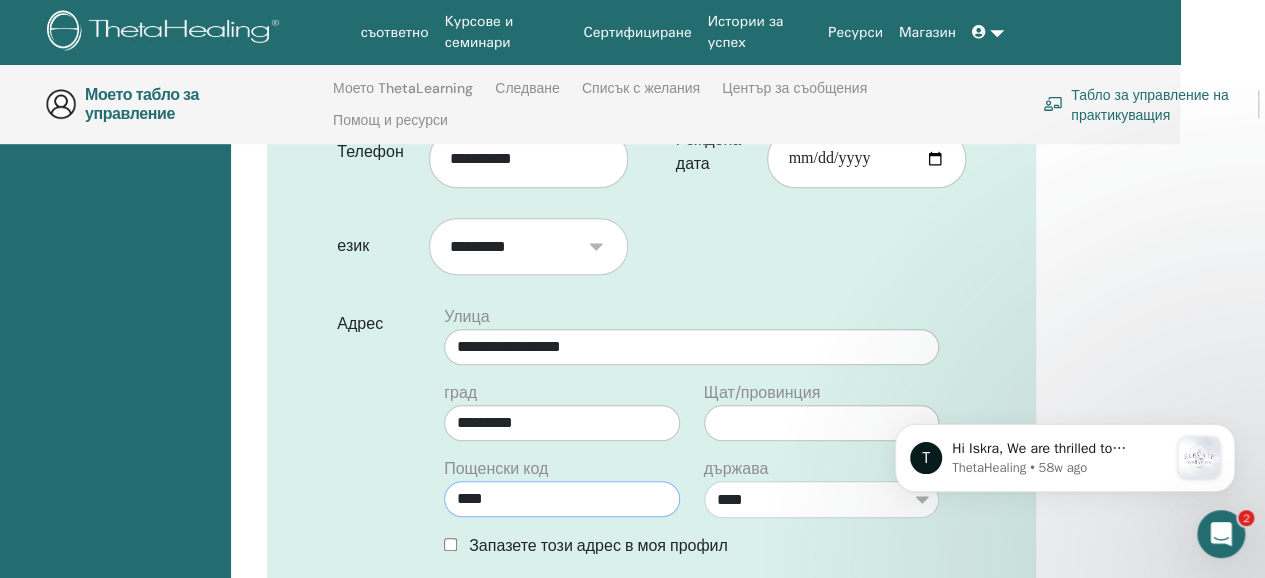 type on "****" 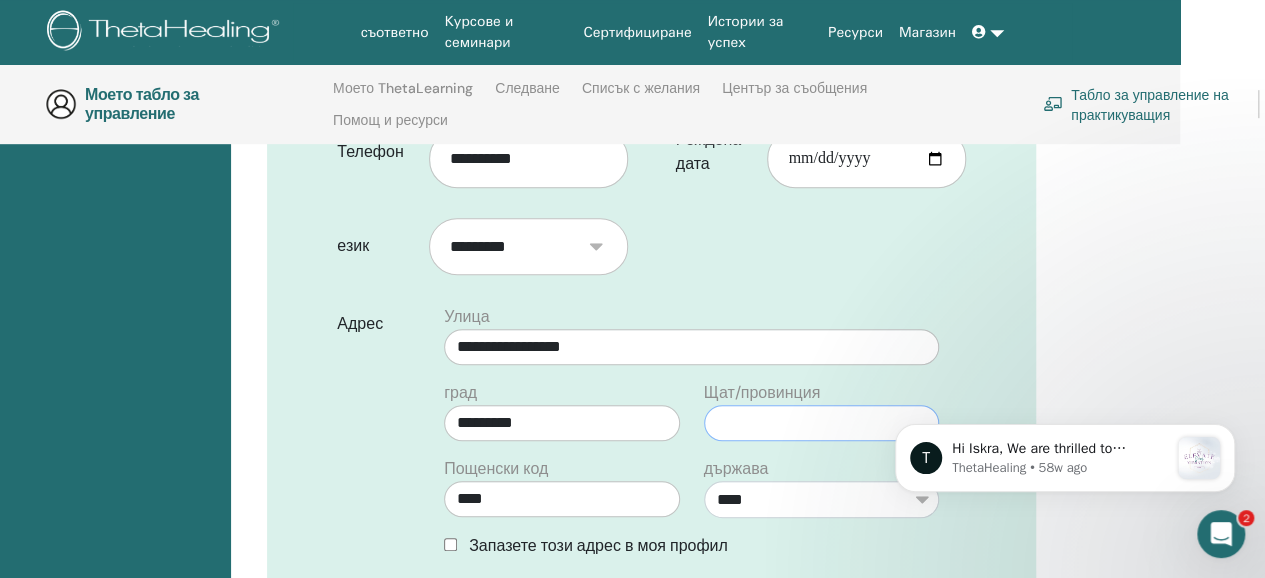 click at bounding box center [821, 423] 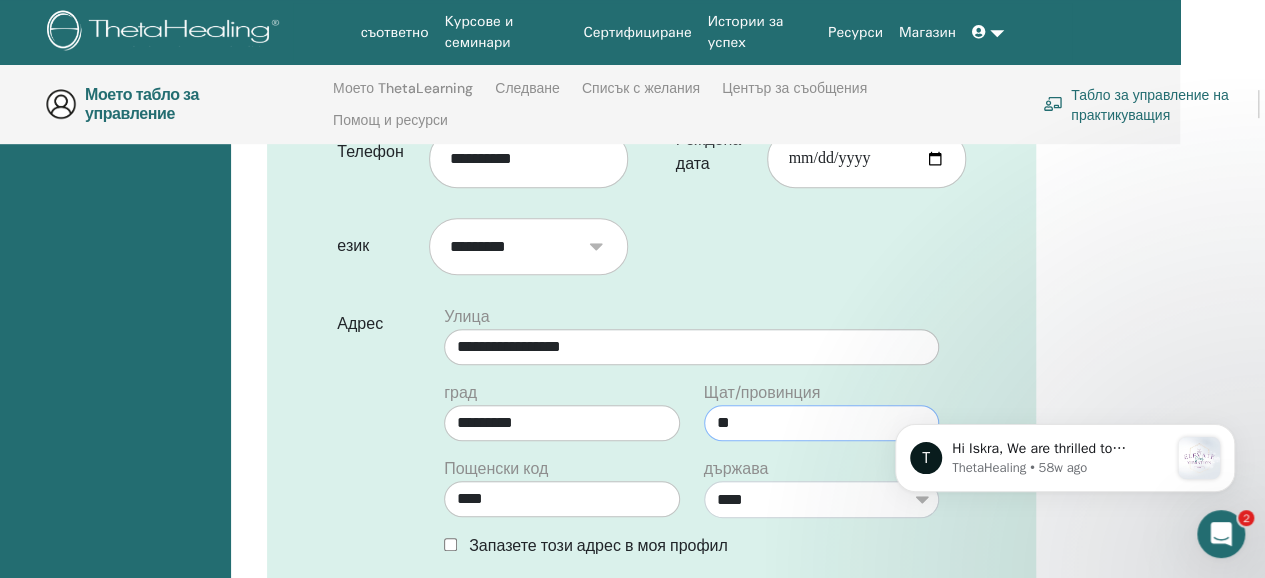 type on "*" 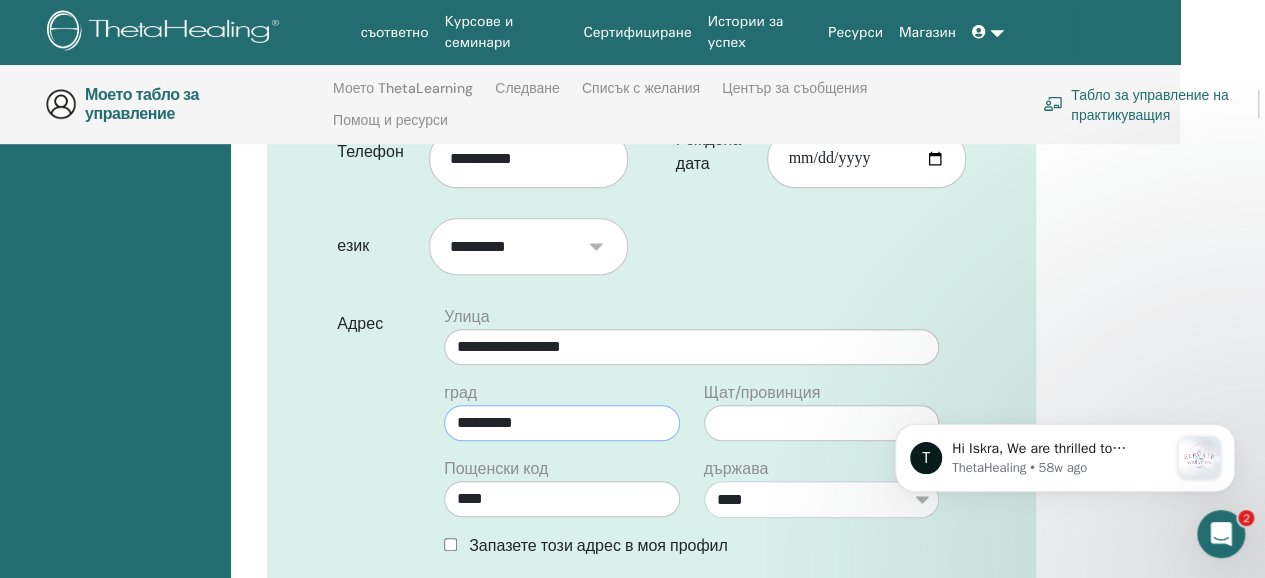 click on "*********" at bounding box center (561, 423) 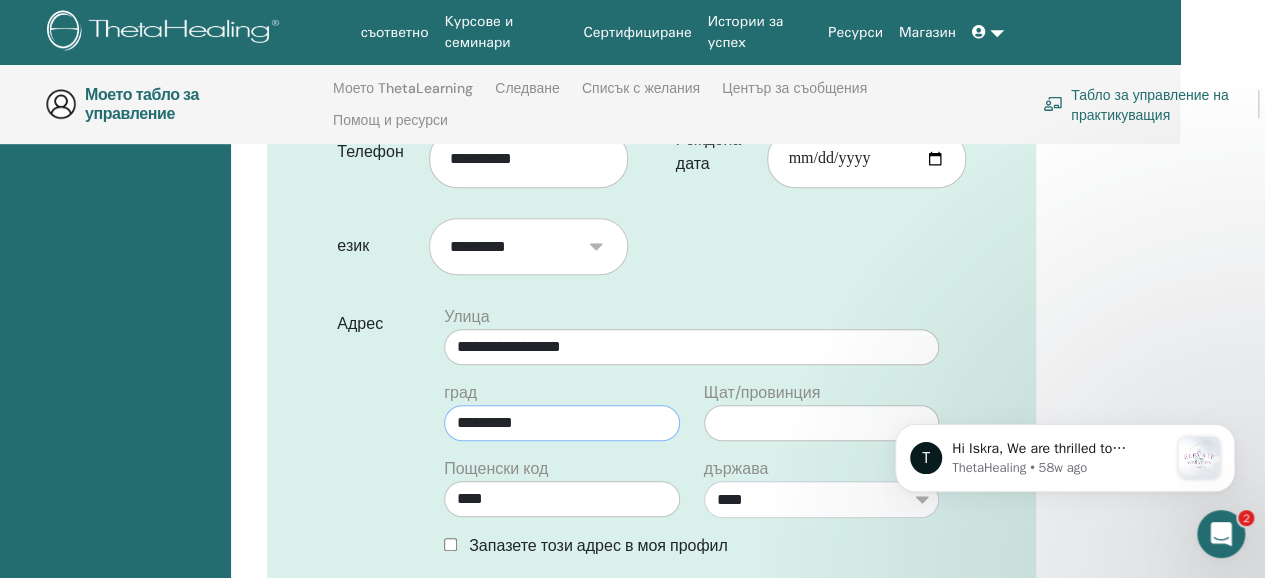 click on "*********" at bounding box center [561, 423] 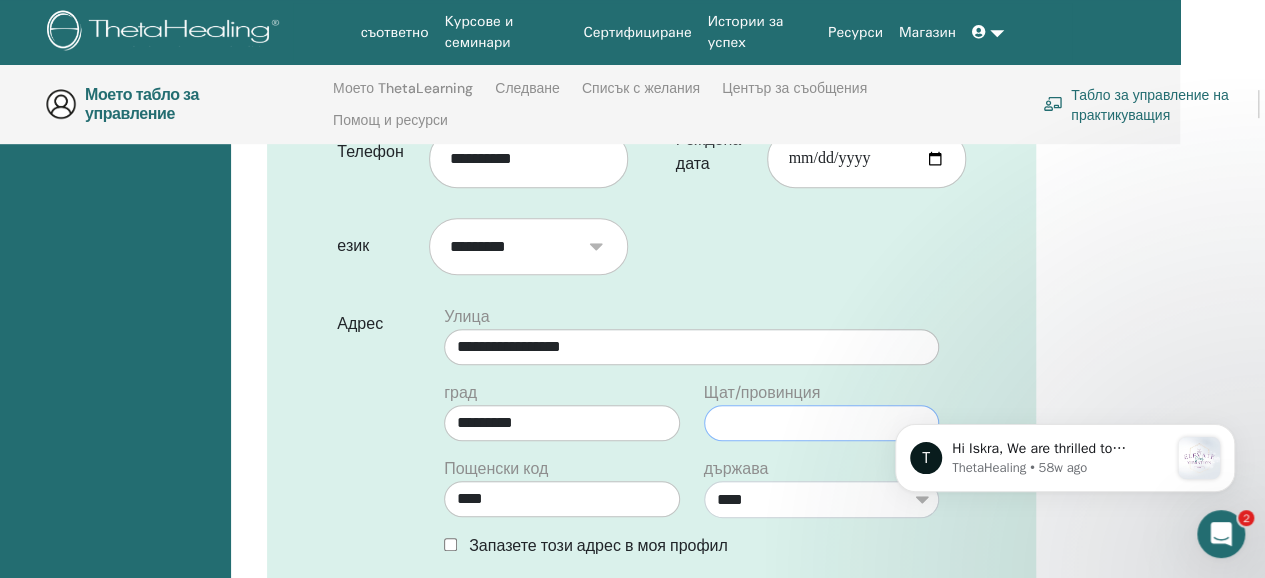 click at bounding box center (821, 423) 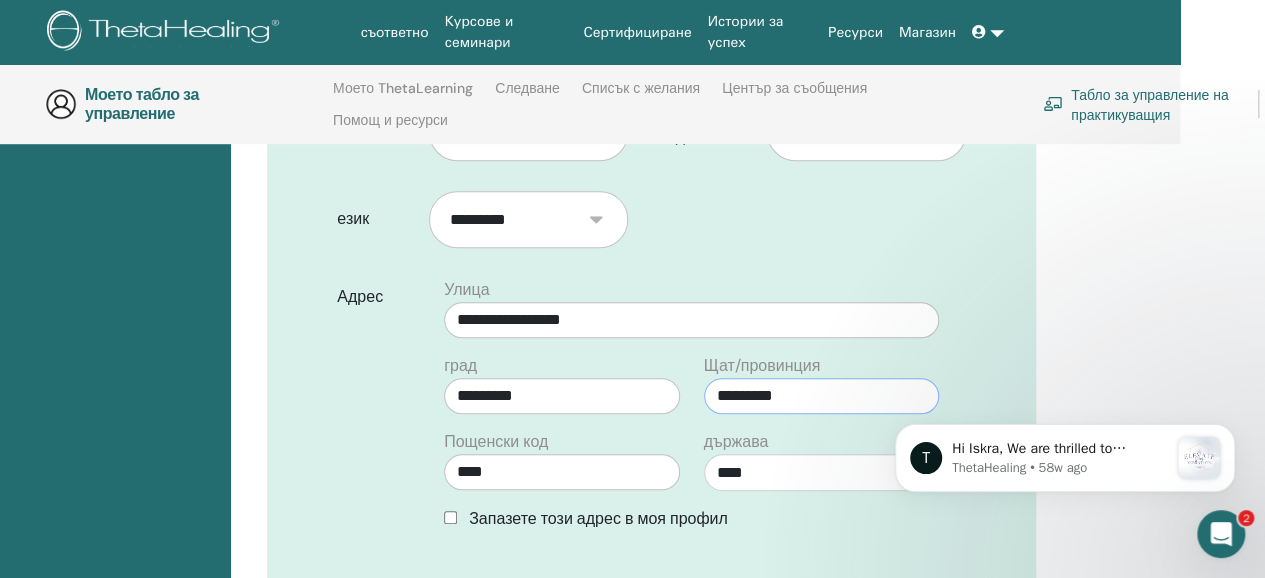 scroll, scrollTop: 299, scrollLeft: 85, axis: both 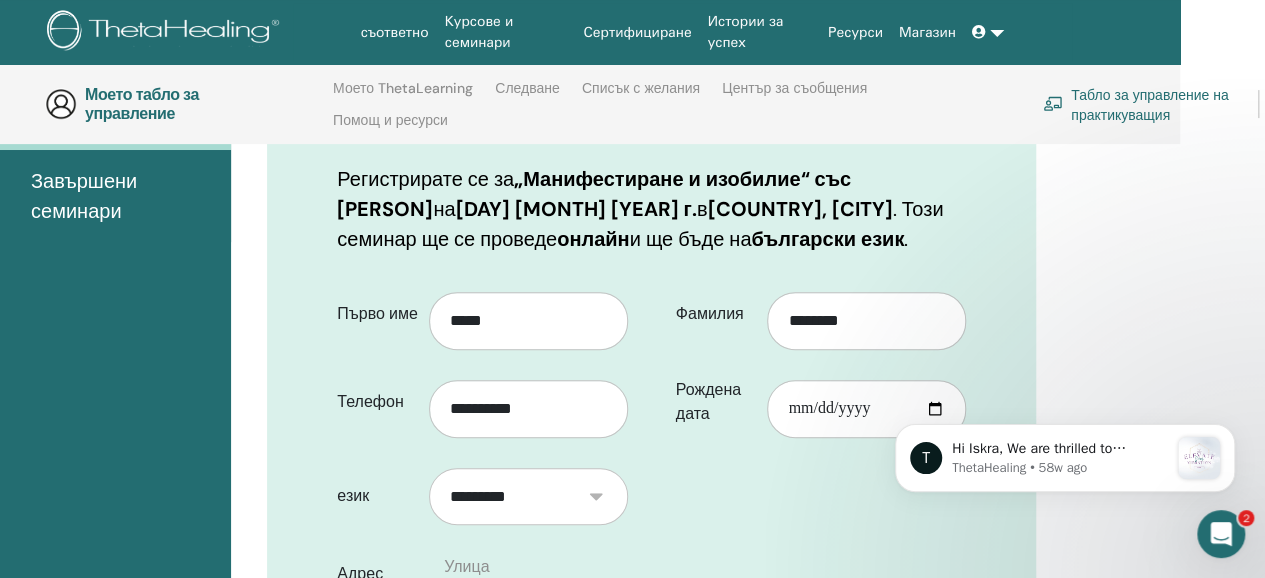 type on "*********" 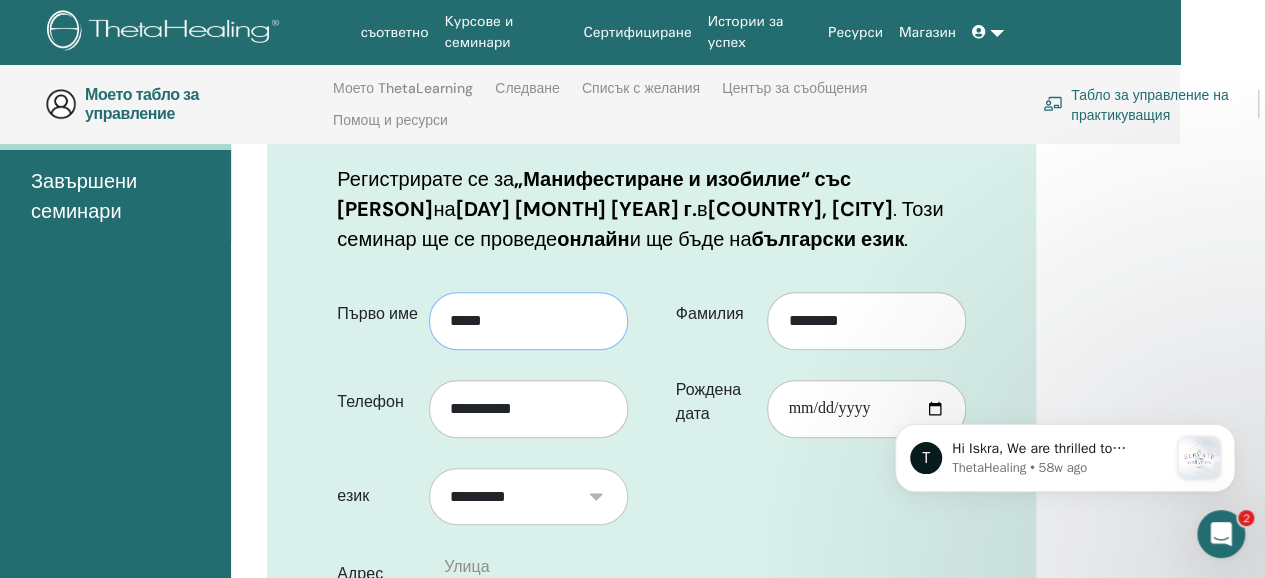 click on "*****" at bounding box center (528, 321) 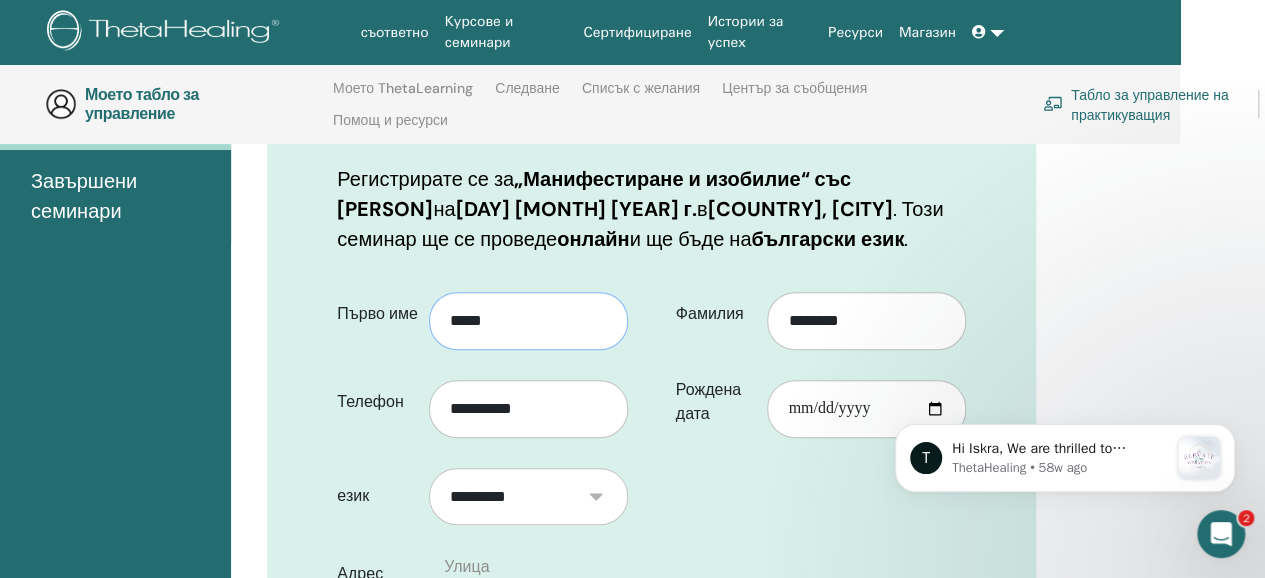 click on "*****" at bounding box center (528, 321) 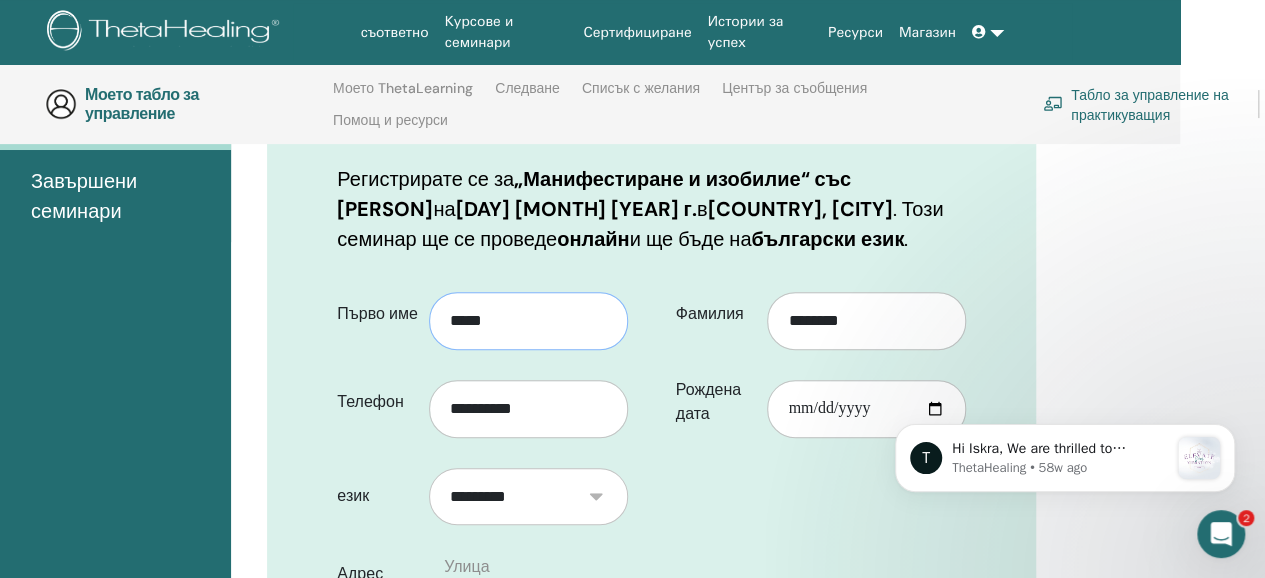 click on "*****" at bounding box center (528, 321) 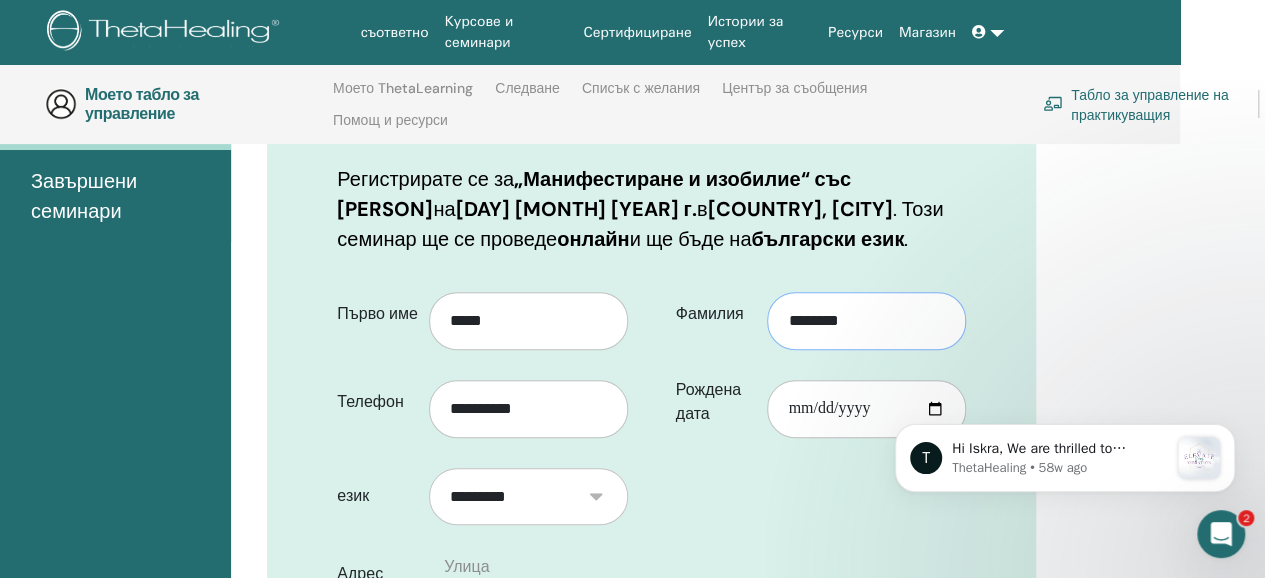 click on "********" at bounding box center (866, 321) 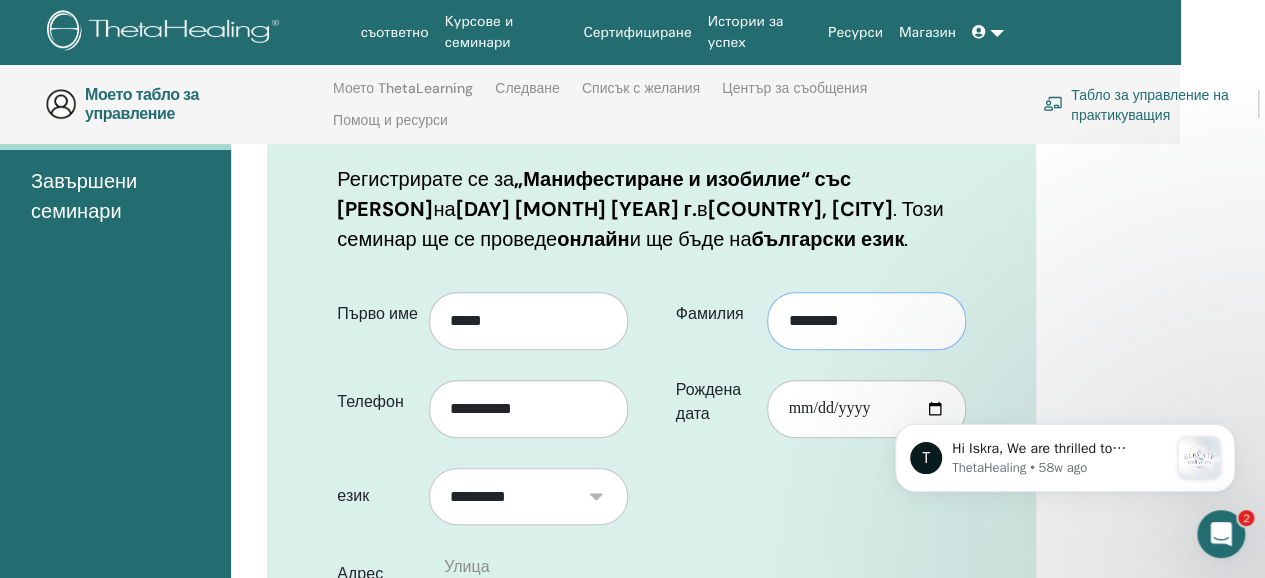 click on "********" at bounding box center [866, 321] 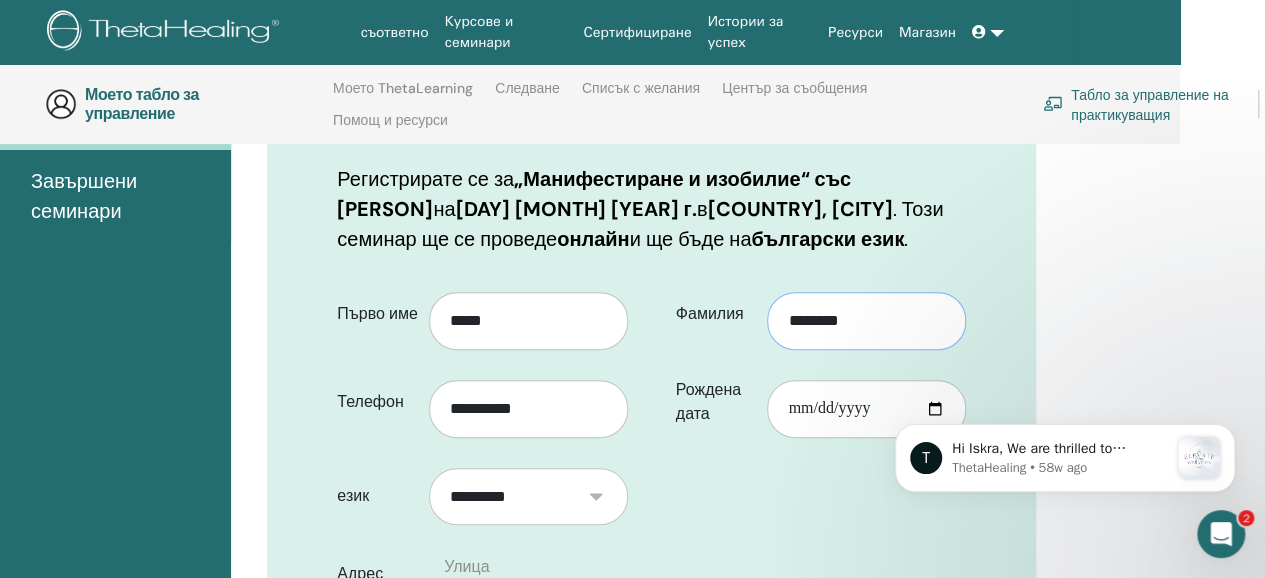 type on "********" 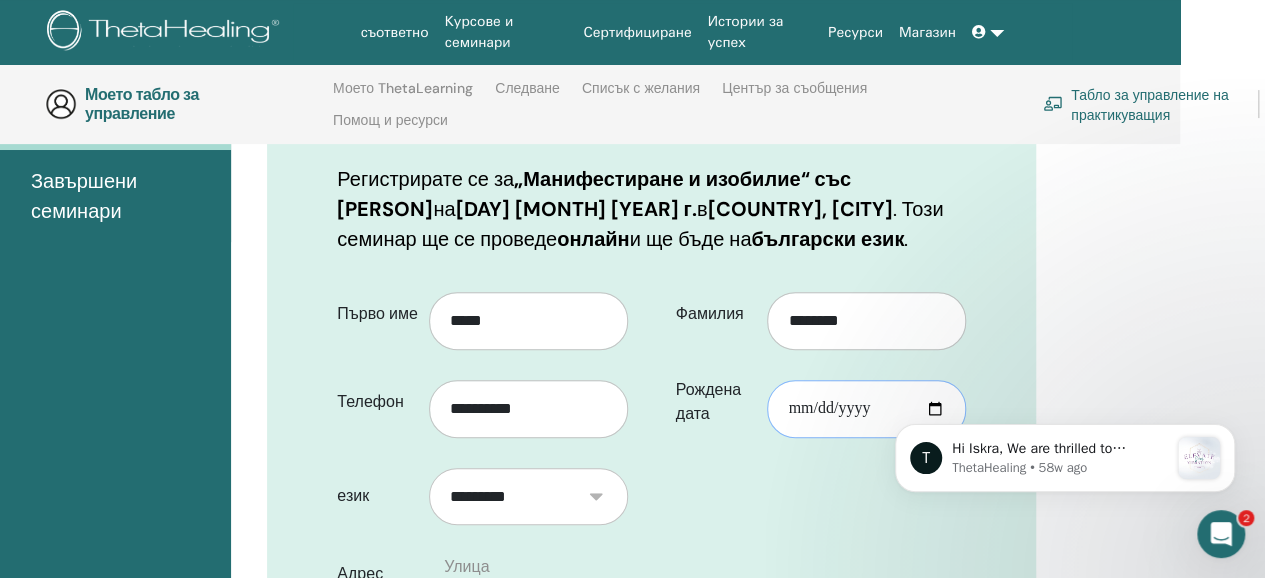 click on "Рождена дата" at bounding box center [866, 409] 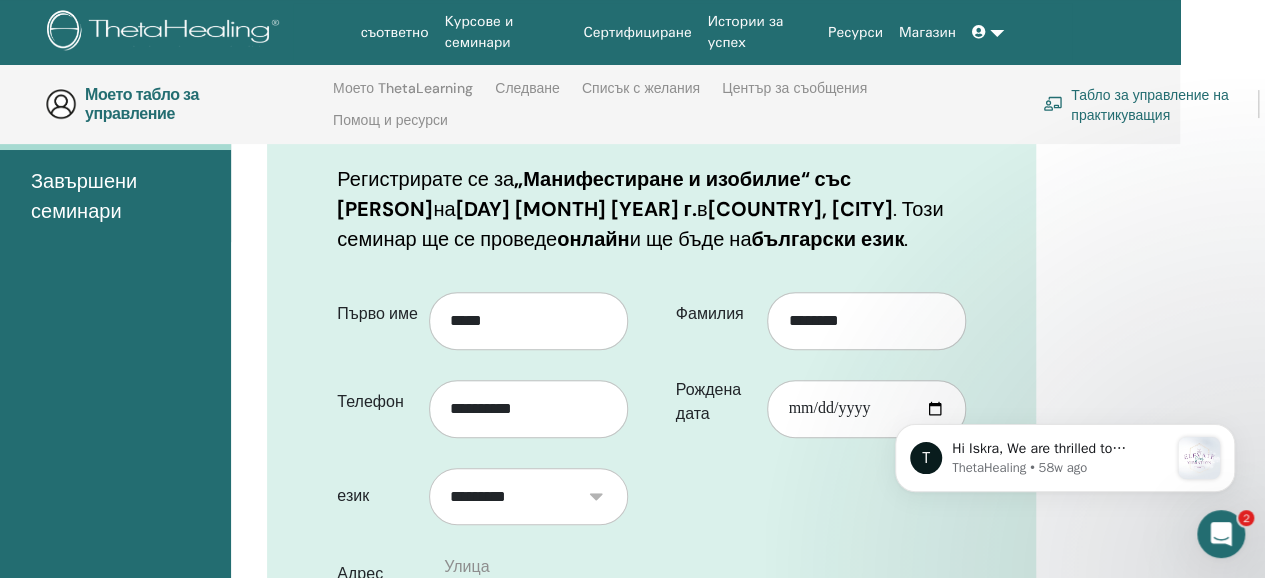 click on "T Hi Iskra,    We are thrilled to announce our upcoming LIVE Webinar with Vianna, "Elevate Your Vibration!" happening on [MONTH] [DAY], [YEAR], at 5:00 PM MST. This webinar is perfect for both experienced ThetaHealers and newcomers alike. Don't miss this chance to delve into the energy you interact with and elevate your vibration. Learn valuable techniques raise your vibration to improve relationships, and achieve your personal goals.   Reserve Your LIVE seat. Of course all purchases include access to 1 yr playback.    Sign Up Now!! ThetaHealing • 58w ago" at bounding box center (1065, 454) 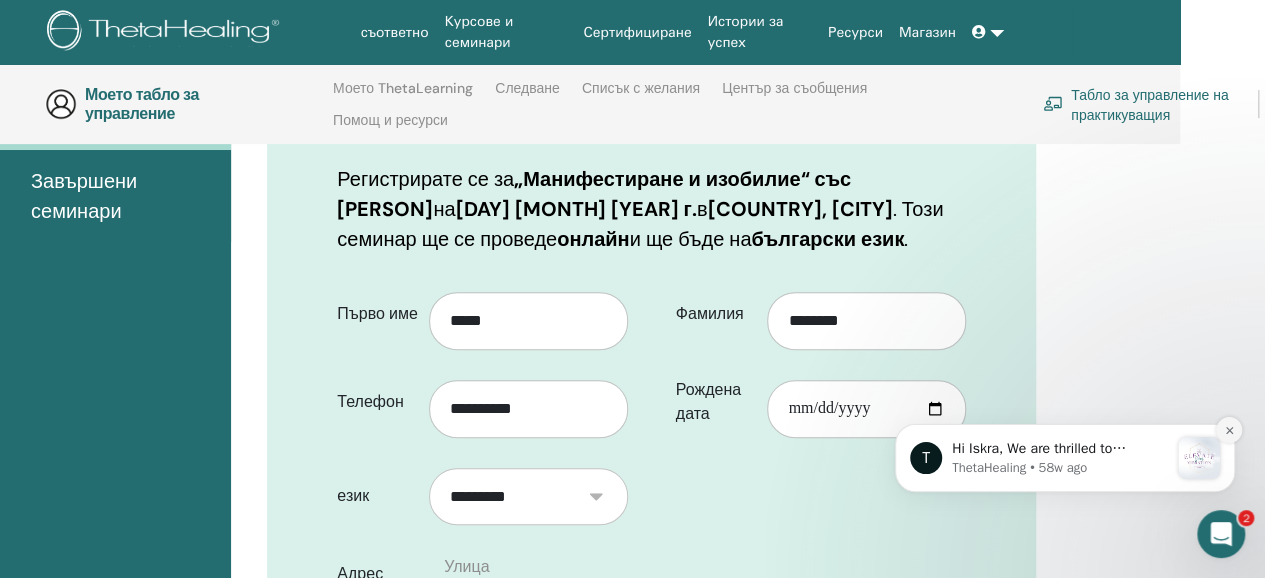 click 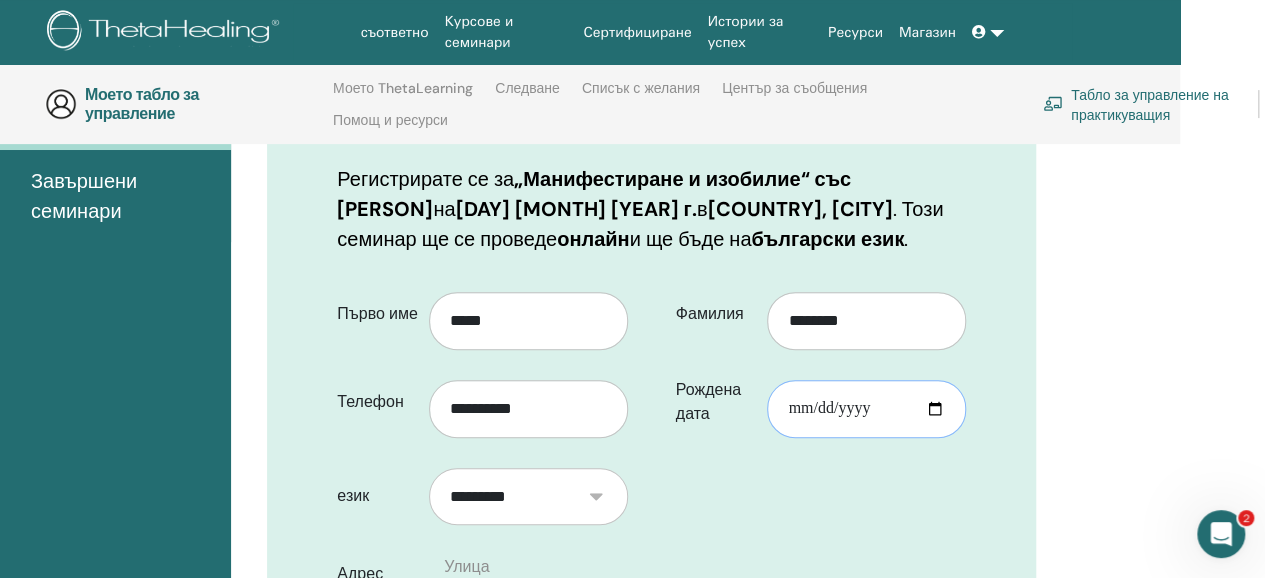 click on "Рождена дата" at bounding box center (866, 409) 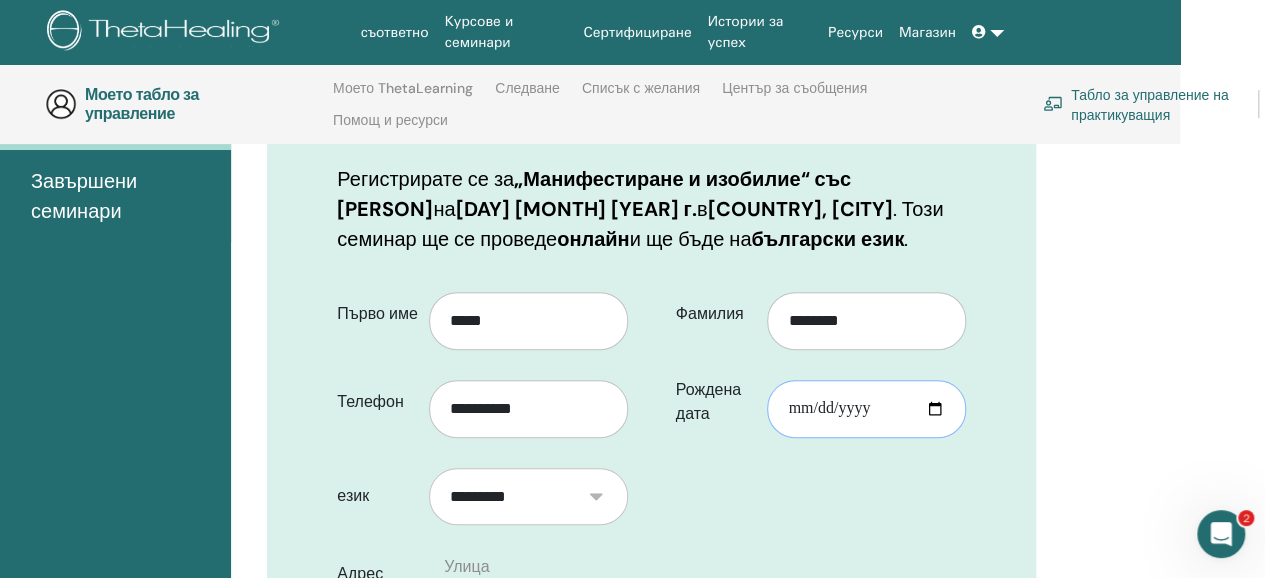type on "**********" 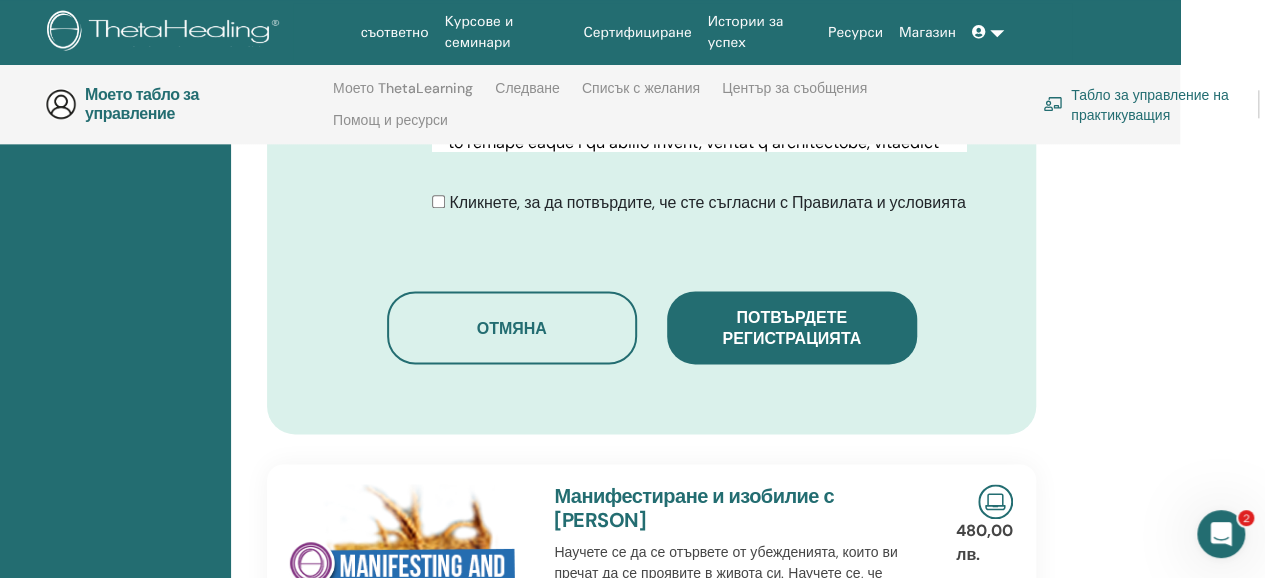 scroll, scrollTop: 1236, scrollLeft: 85, axis: both 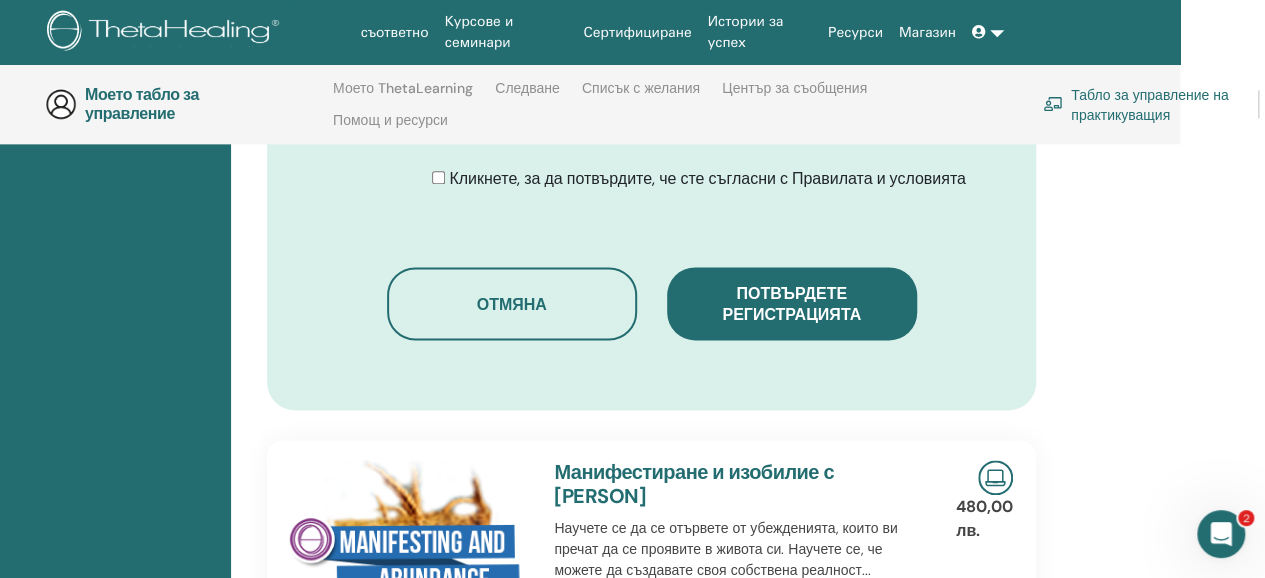click on "Кликнете, за да потвърдите, че сте съгласни с Правилата и условията" at bounding box center (707, 178) 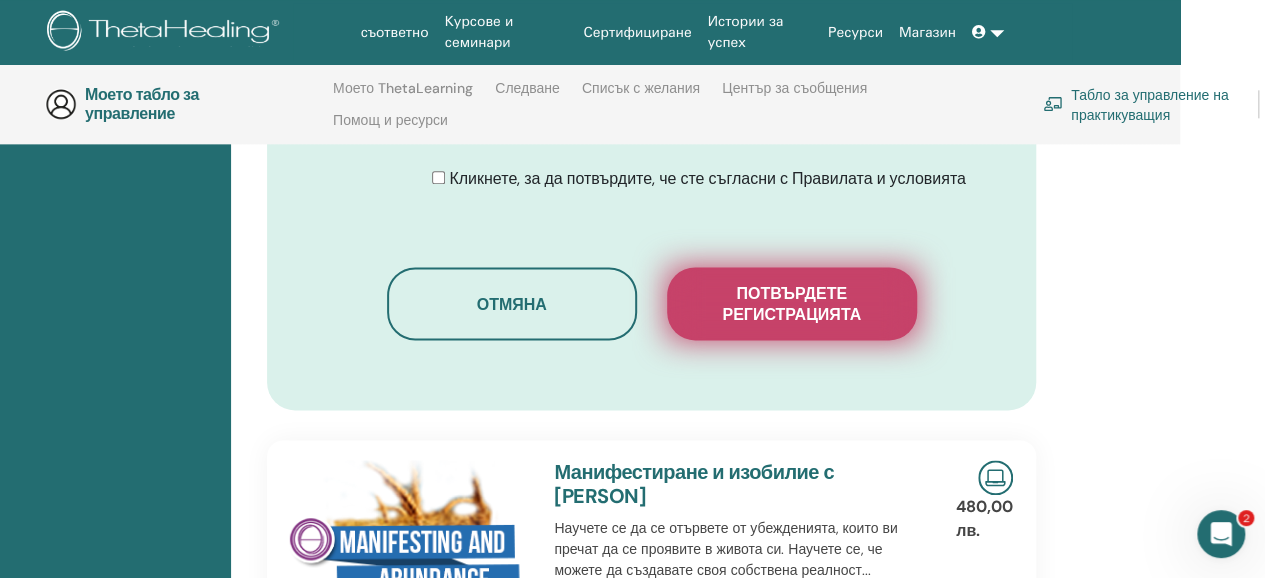 click on "Потвърдете регистрацията" at bounding box center (791, 304) 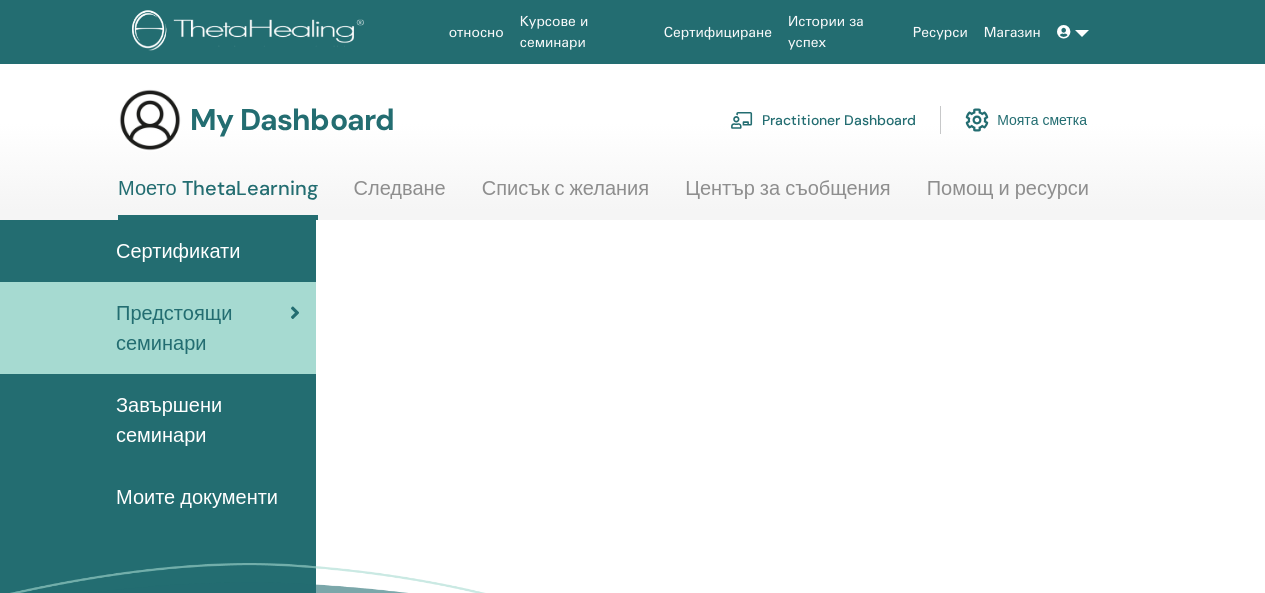 scroll, scrollTop: 0, scrollLeft: 0, axis: both 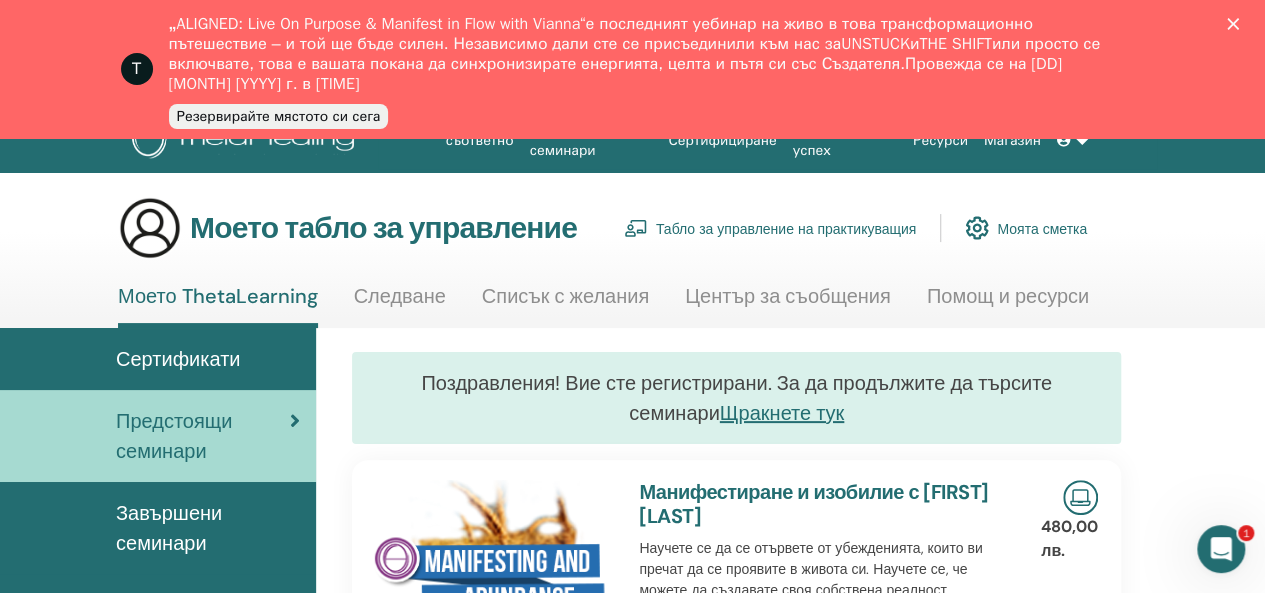 click 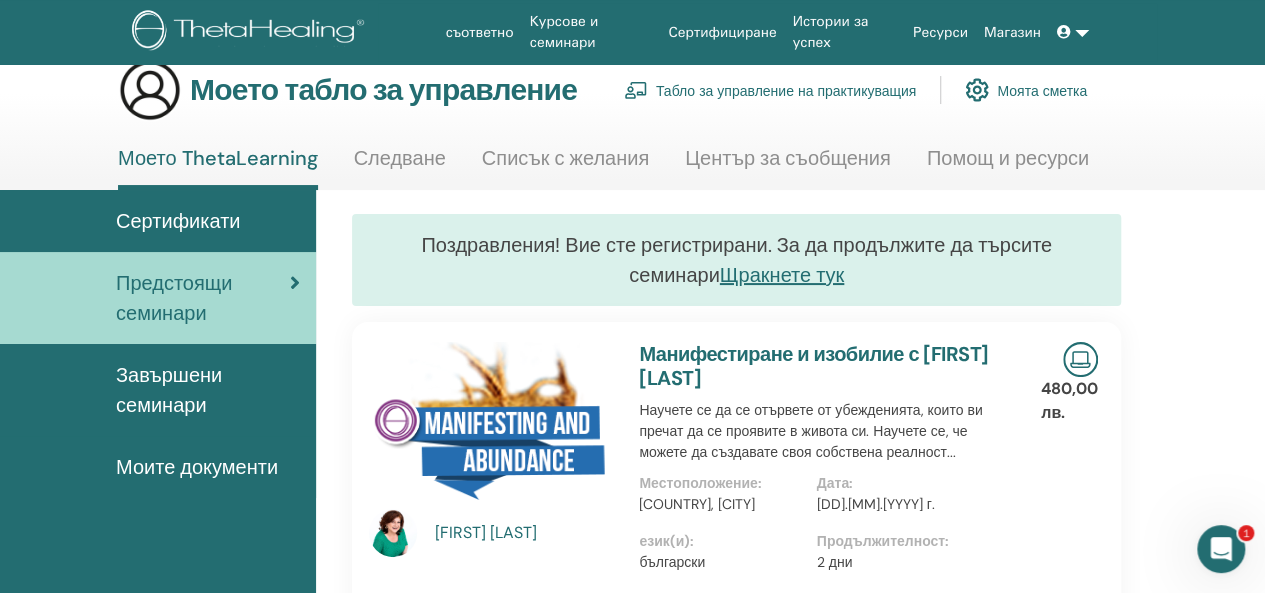click at bounding box center (1066, 32) 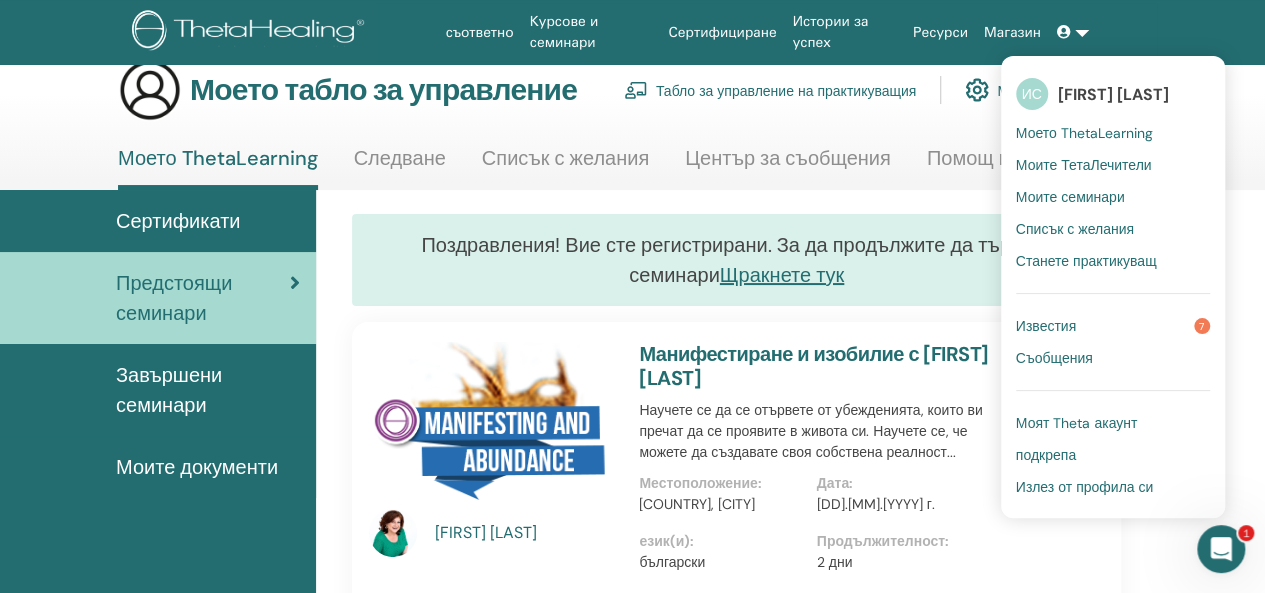 click on "Искра Соколова" at bounding box center (1113, 94) 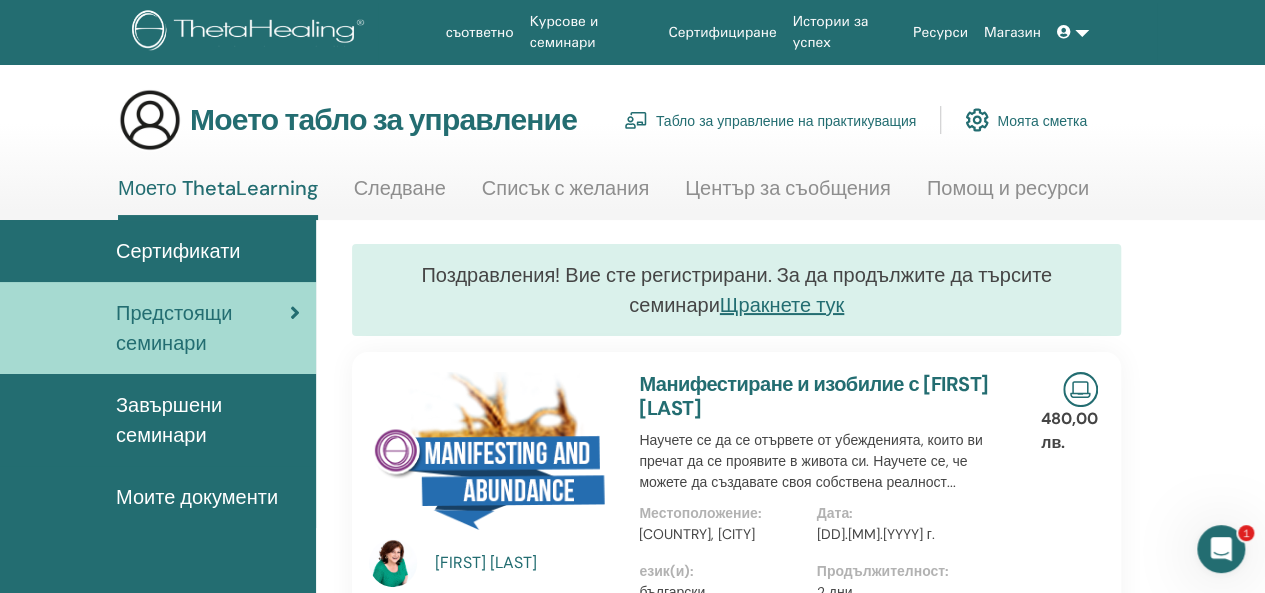 click at bounding box center (1073, 32) 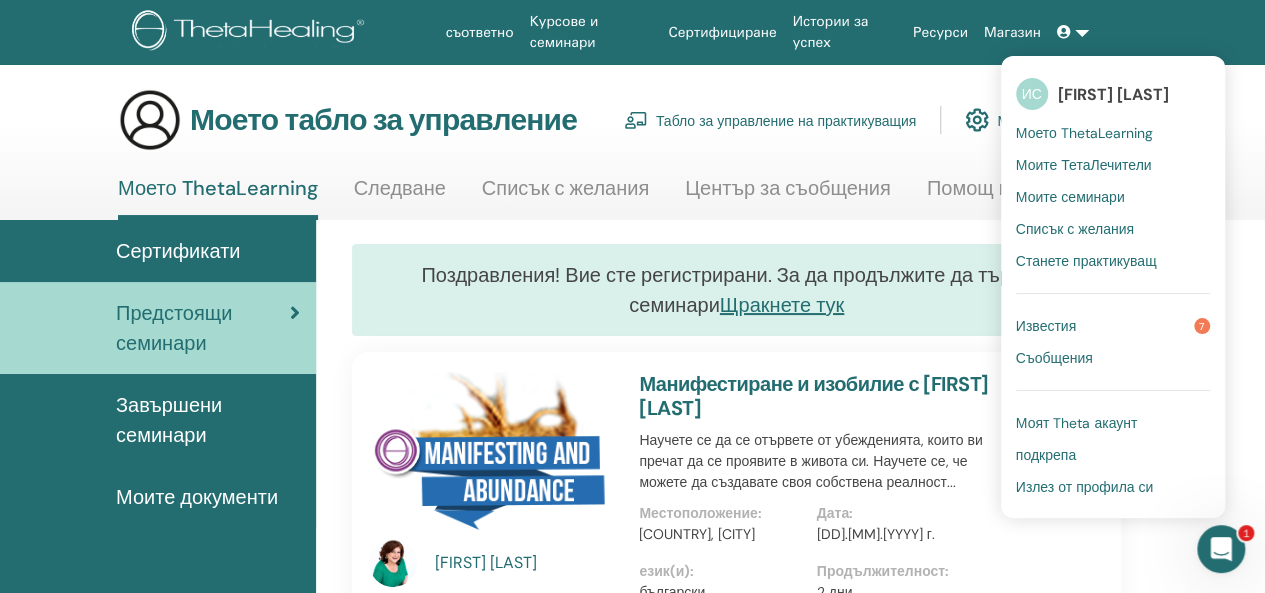 click on "Моят Theta акаунт" at bounding box center [1077, 423] 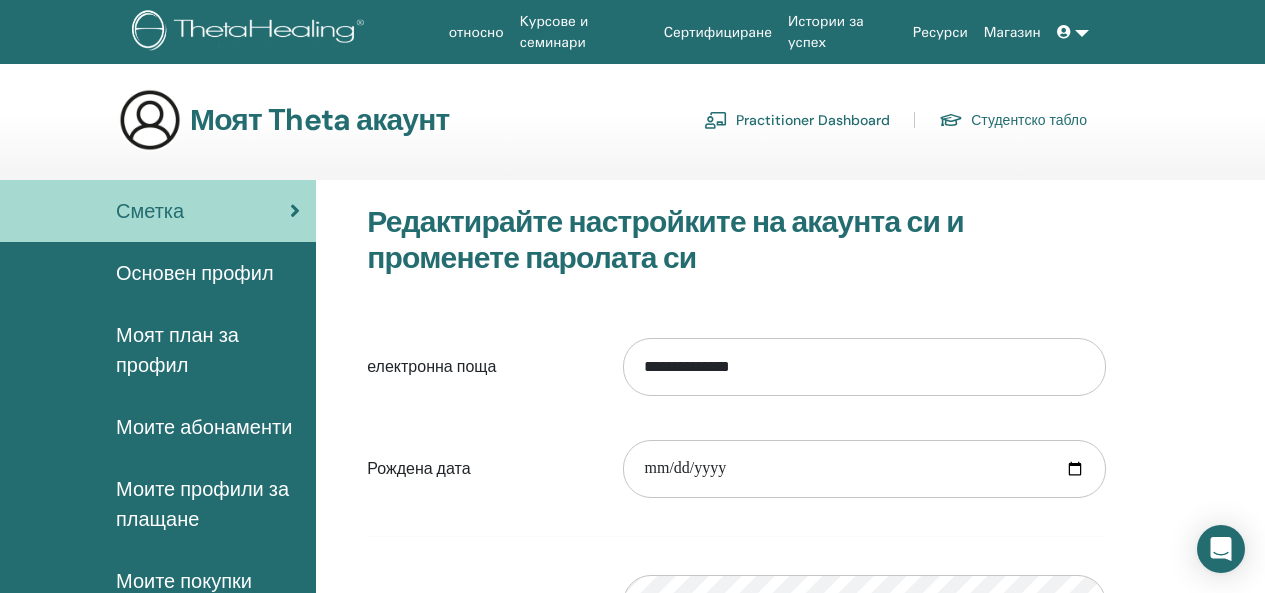 scroll, scrollTop: 0, scrollLeft: 0, axis: both 